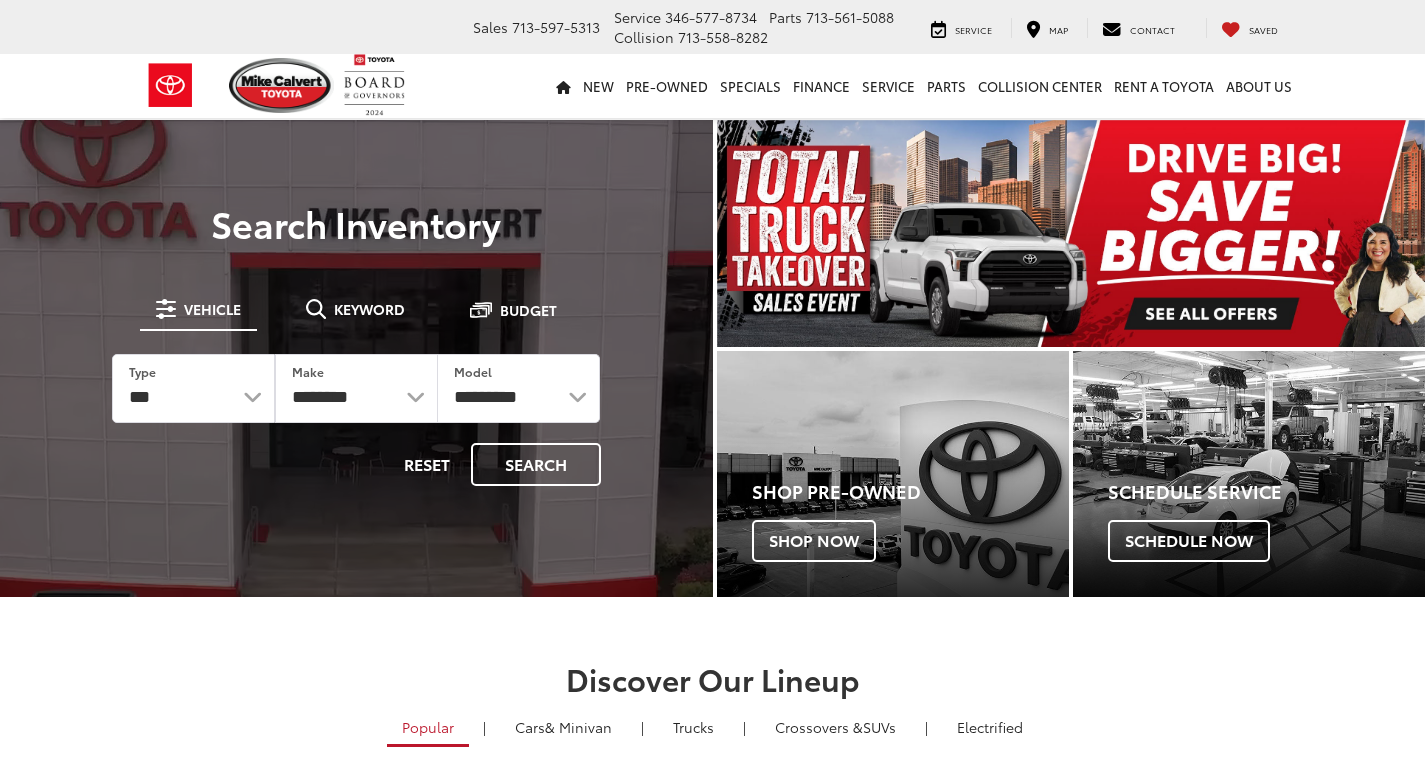 scroll, scrollTop: 0, scrollLeft: 0, axis: both 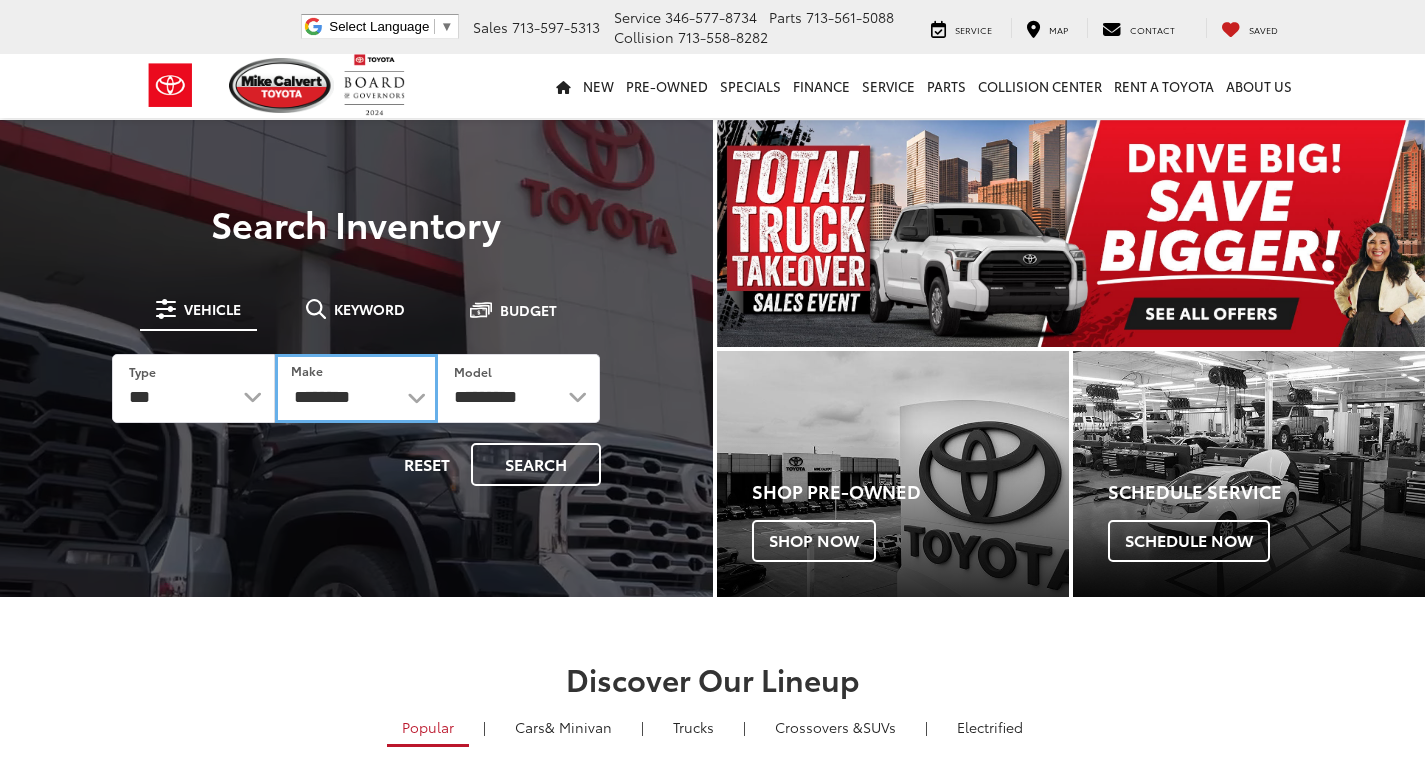 click on "**********" at bounding box center (356, 388) 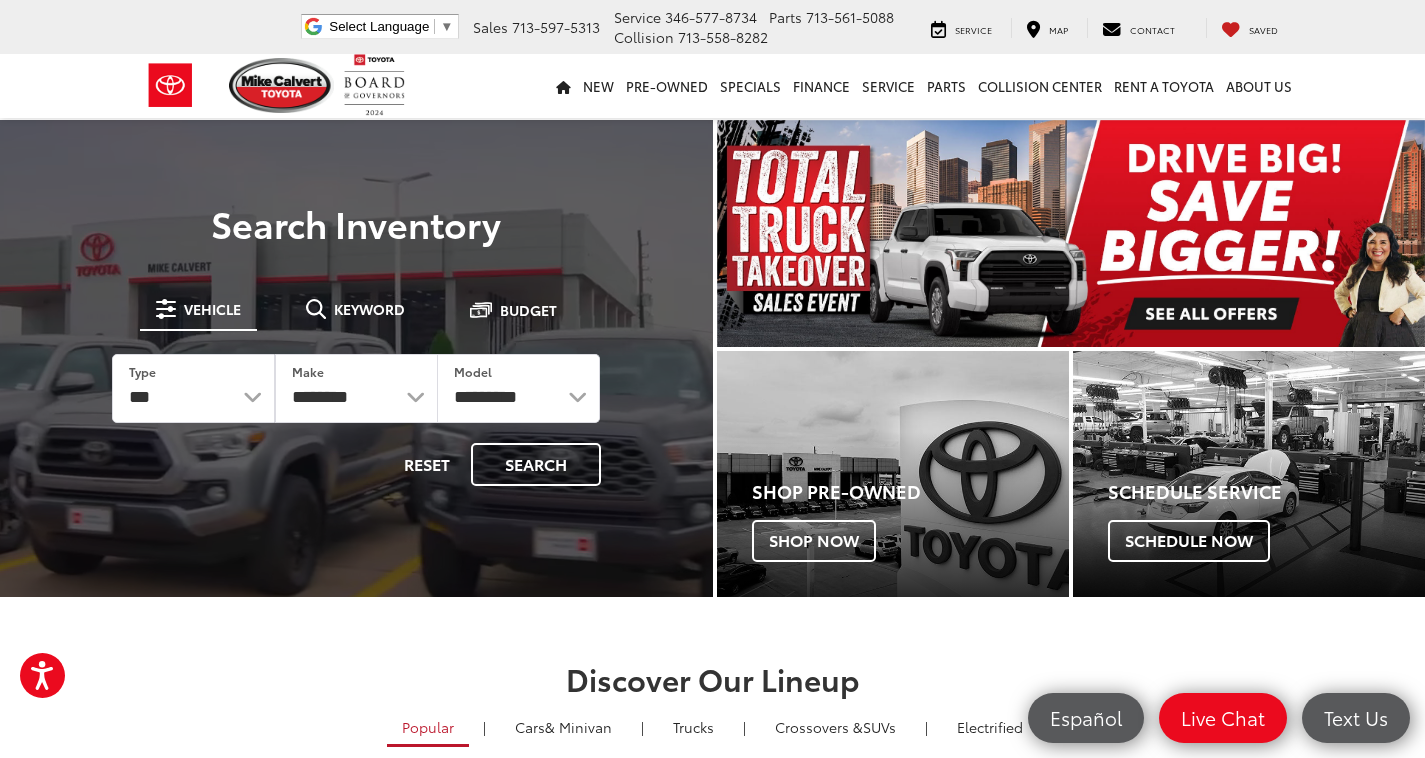 scroll, scrollTop: 0, scrollLeft: 0, axis: both 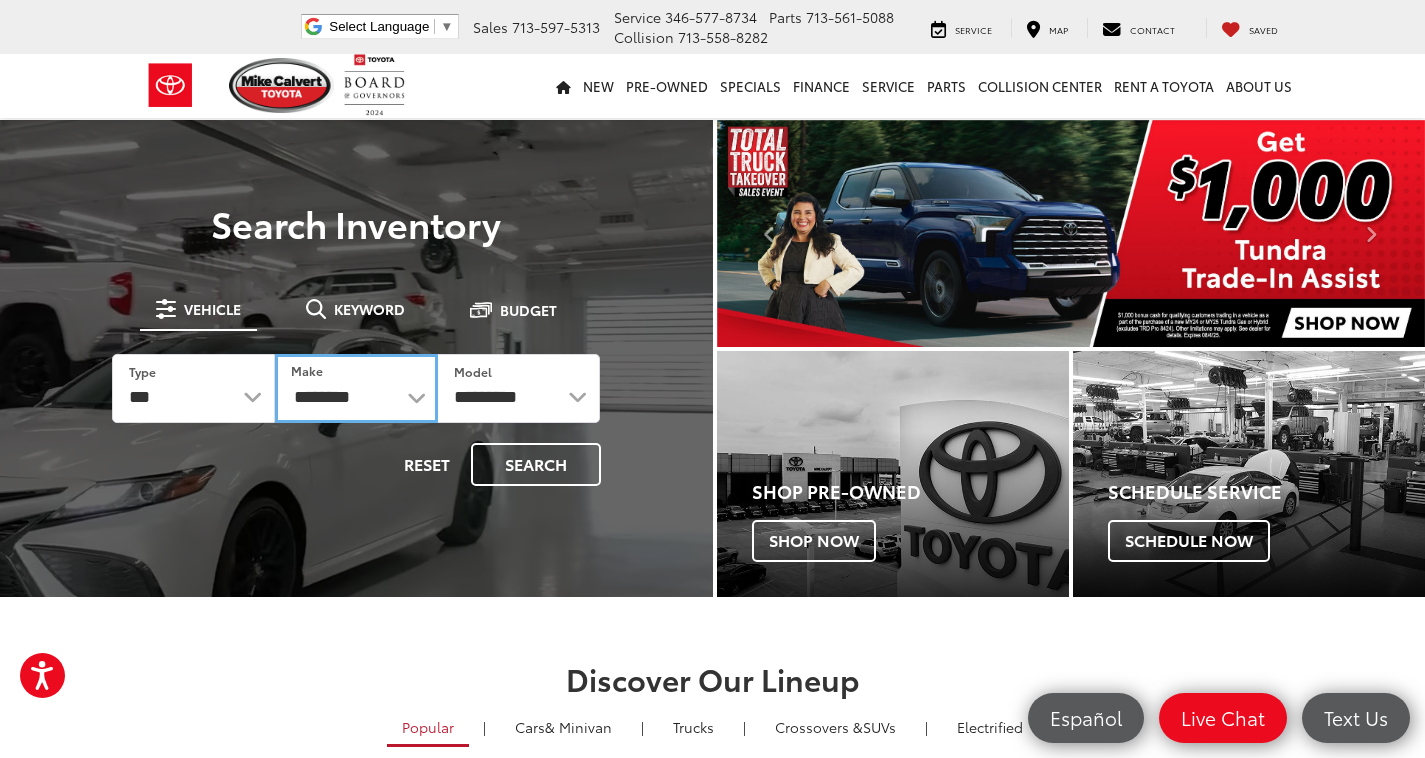 click on "**********" at bounding box center [356, 388] 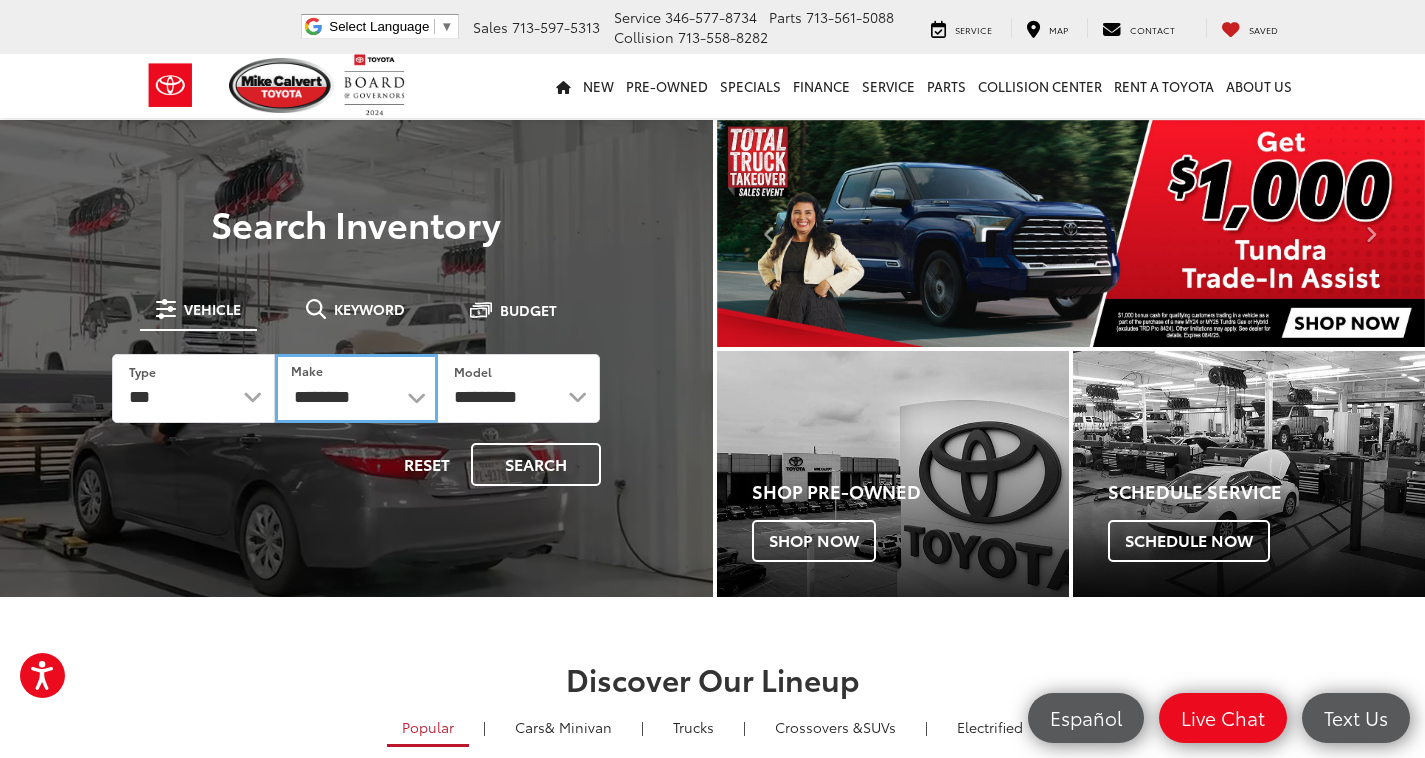 select on "***" 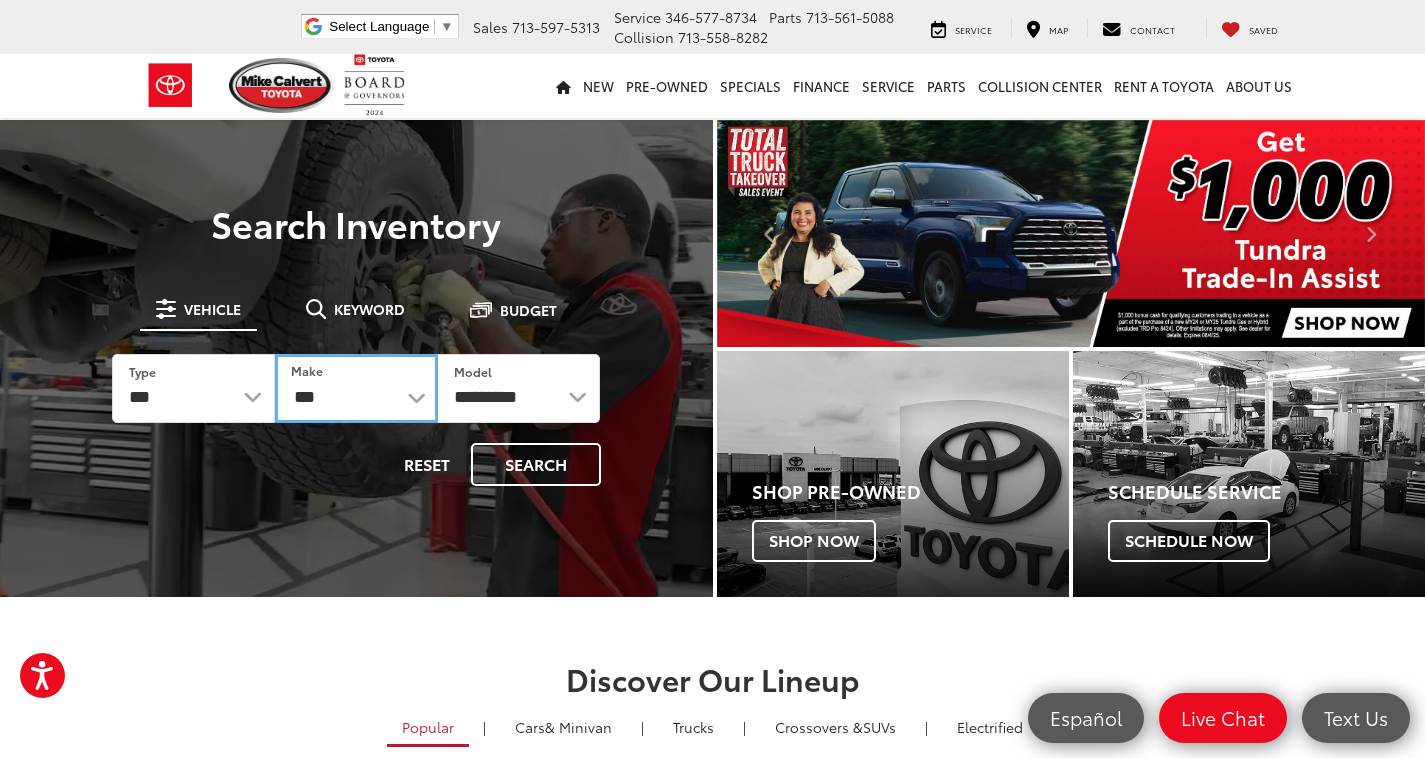click on "**********" at bounding box center [356, 388] 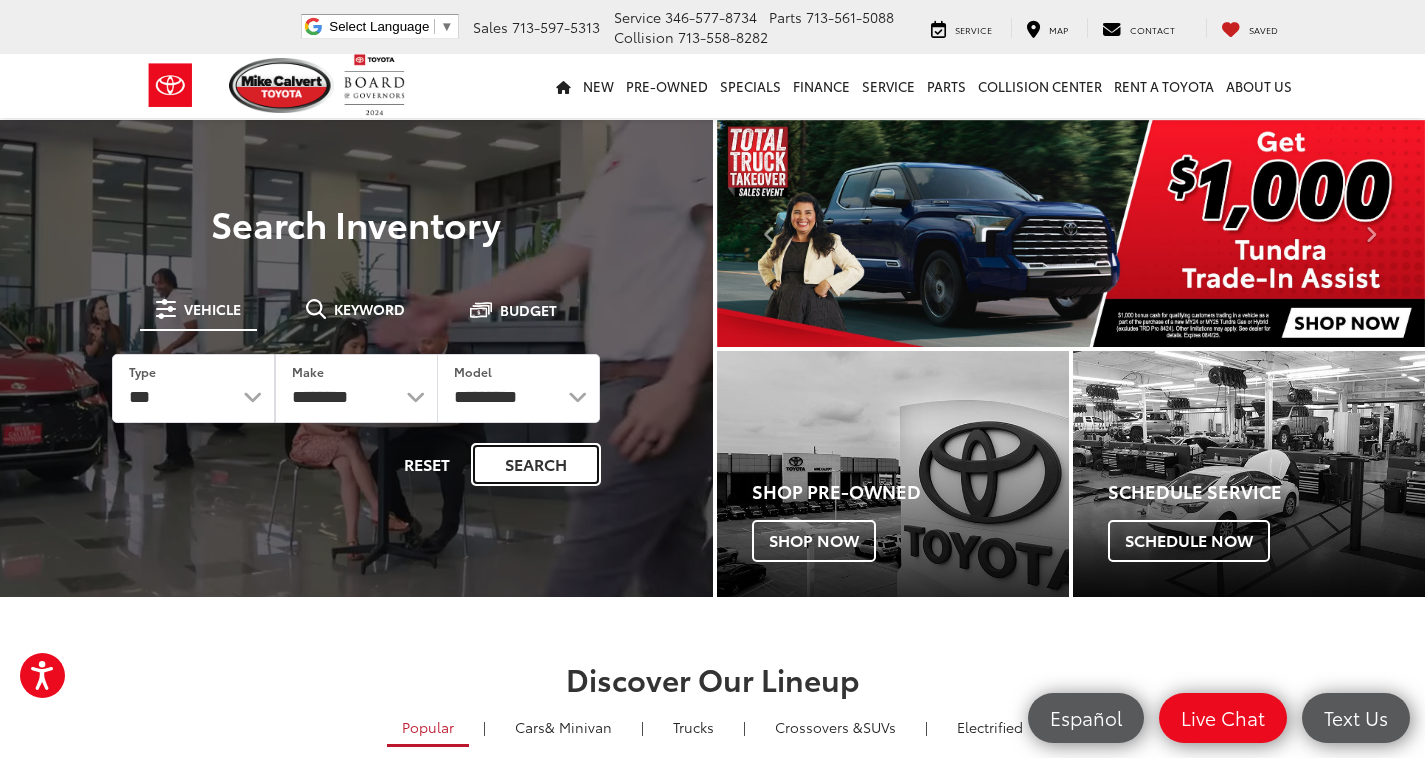 click on "Search" at bounding box center (536, 464) 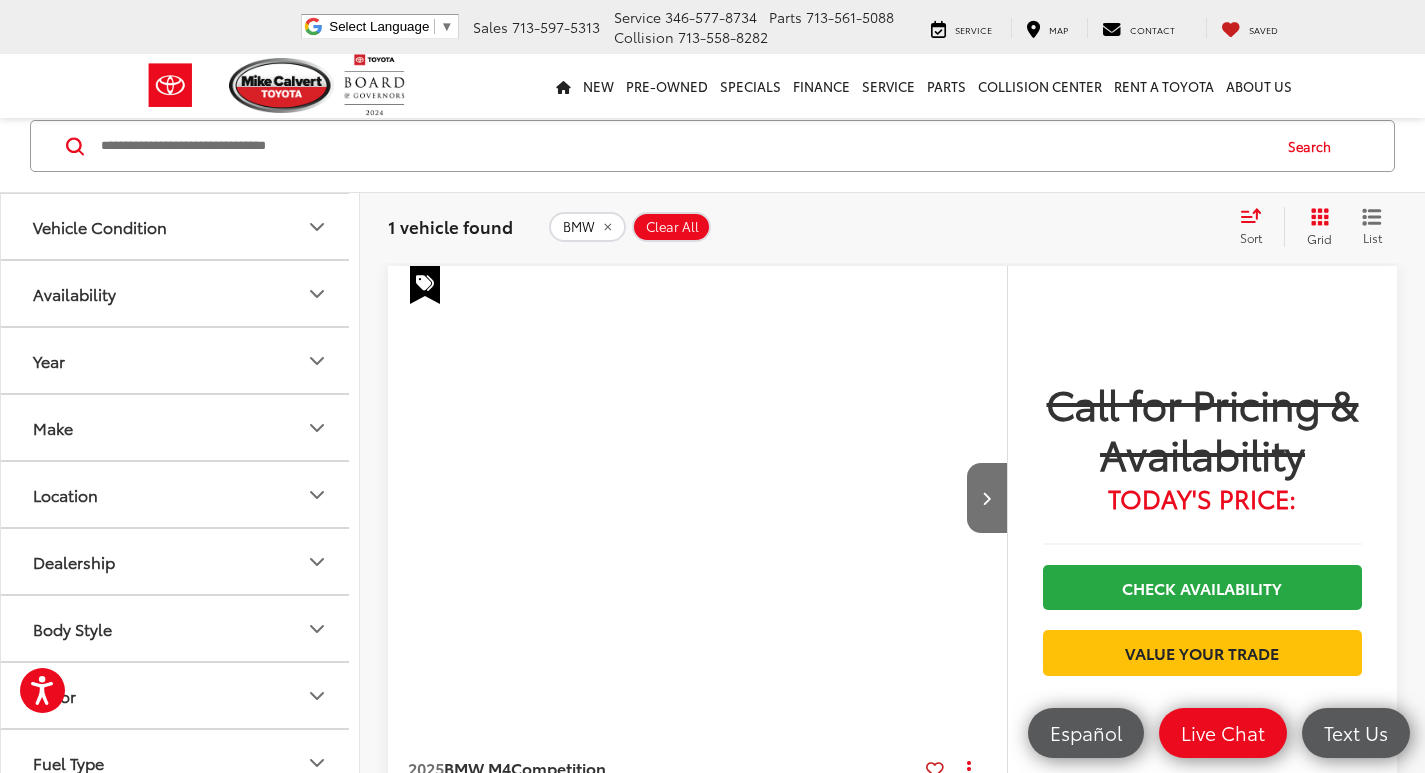 scroll, scrollTop: 0, scrollLeft: 0, axis: both 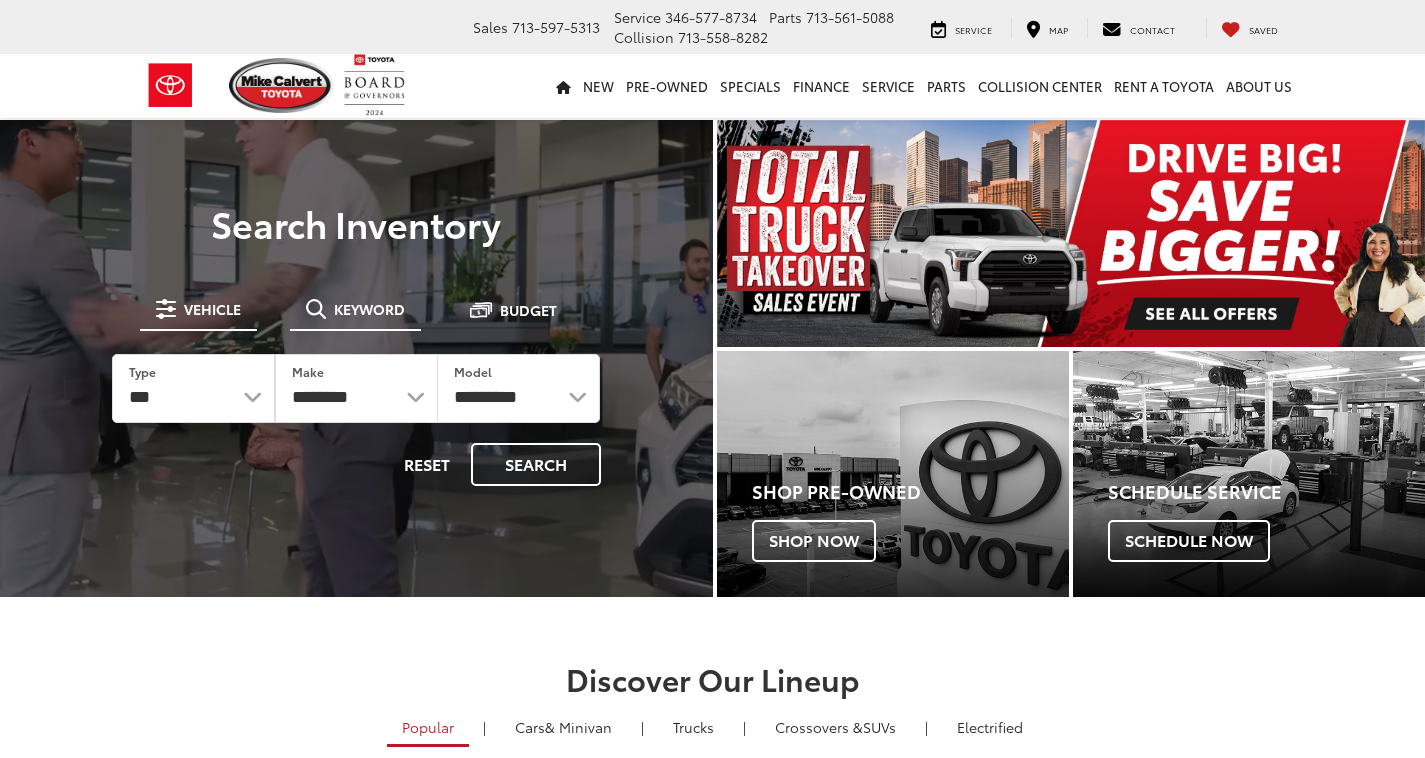 click on "Keyword" at bounding box center (369, 309) 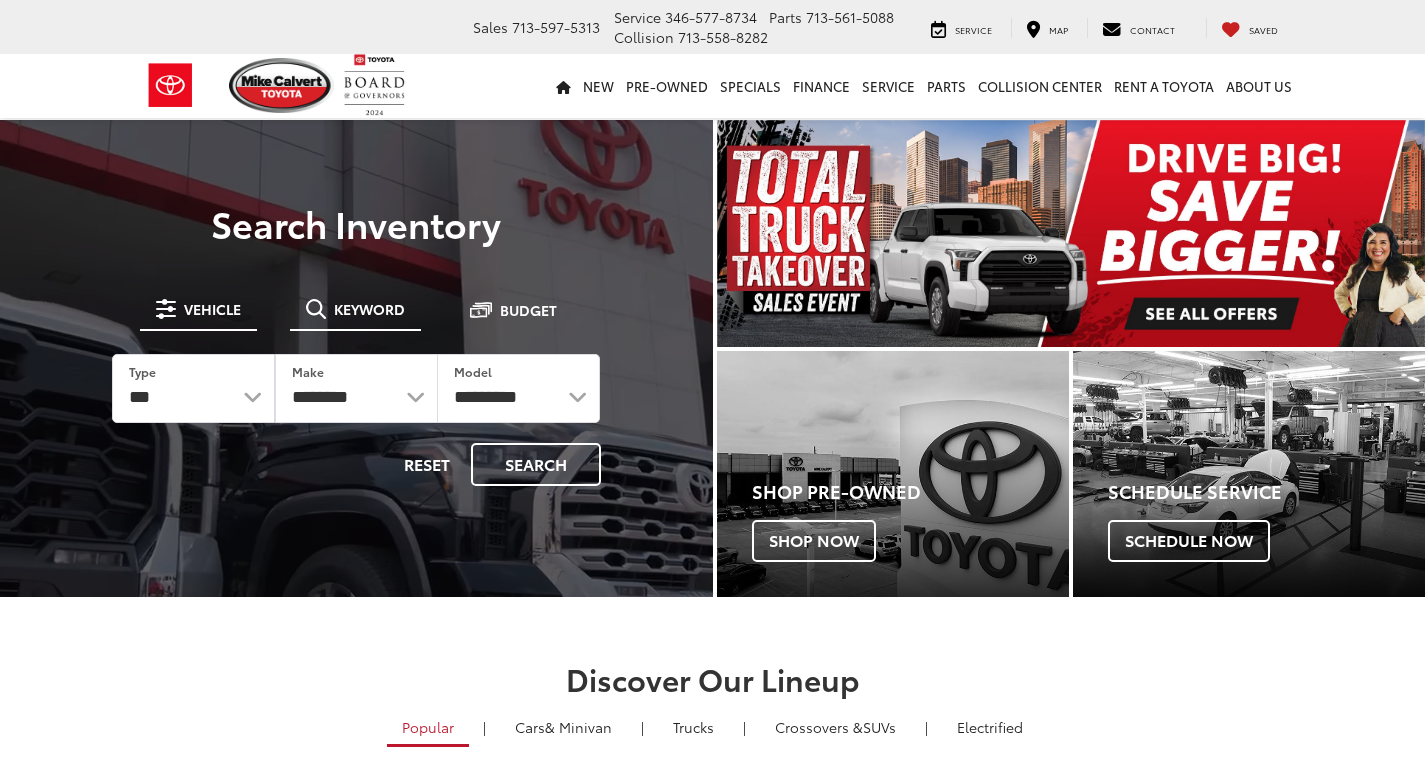 scroll, scrollTop: 0, scrollLeft: 0, axis: both 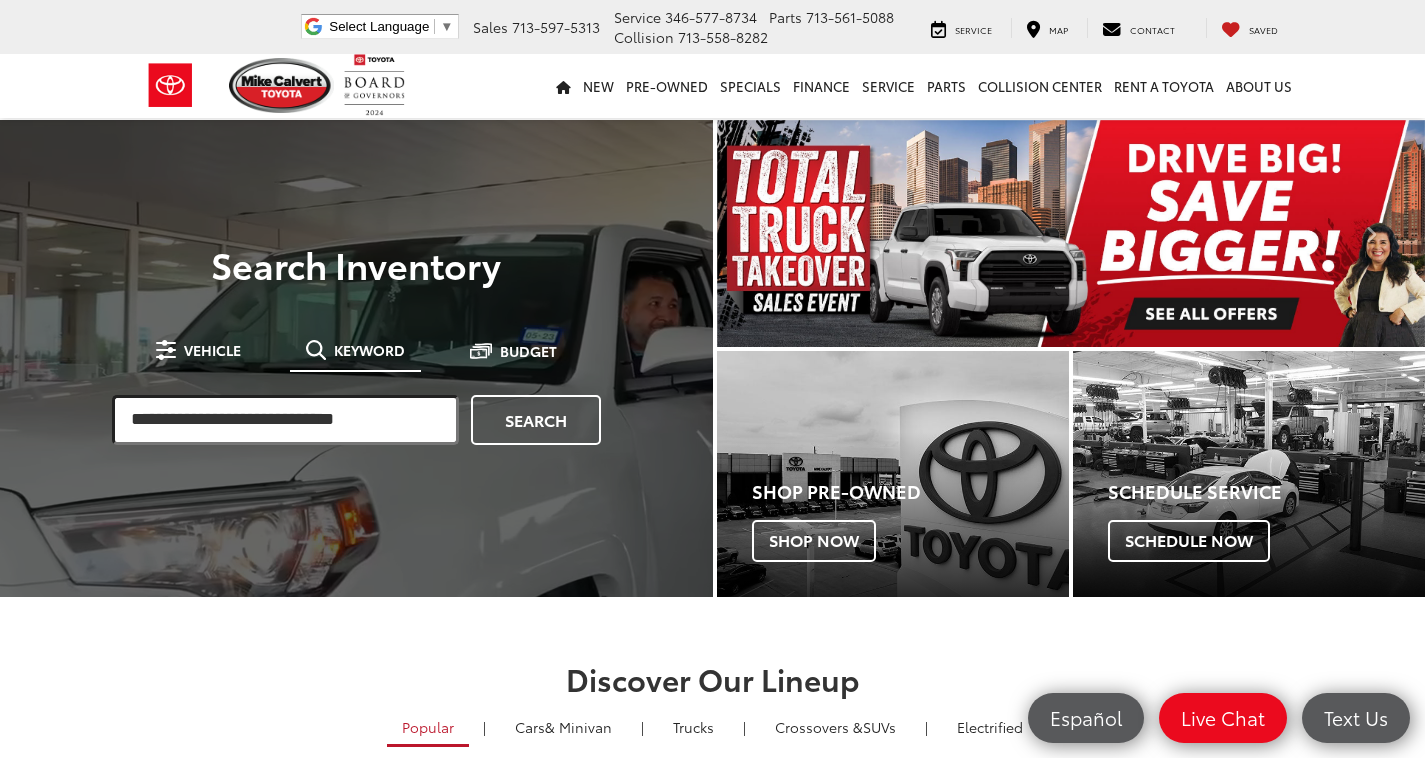 click at bounding box center (285, 420) 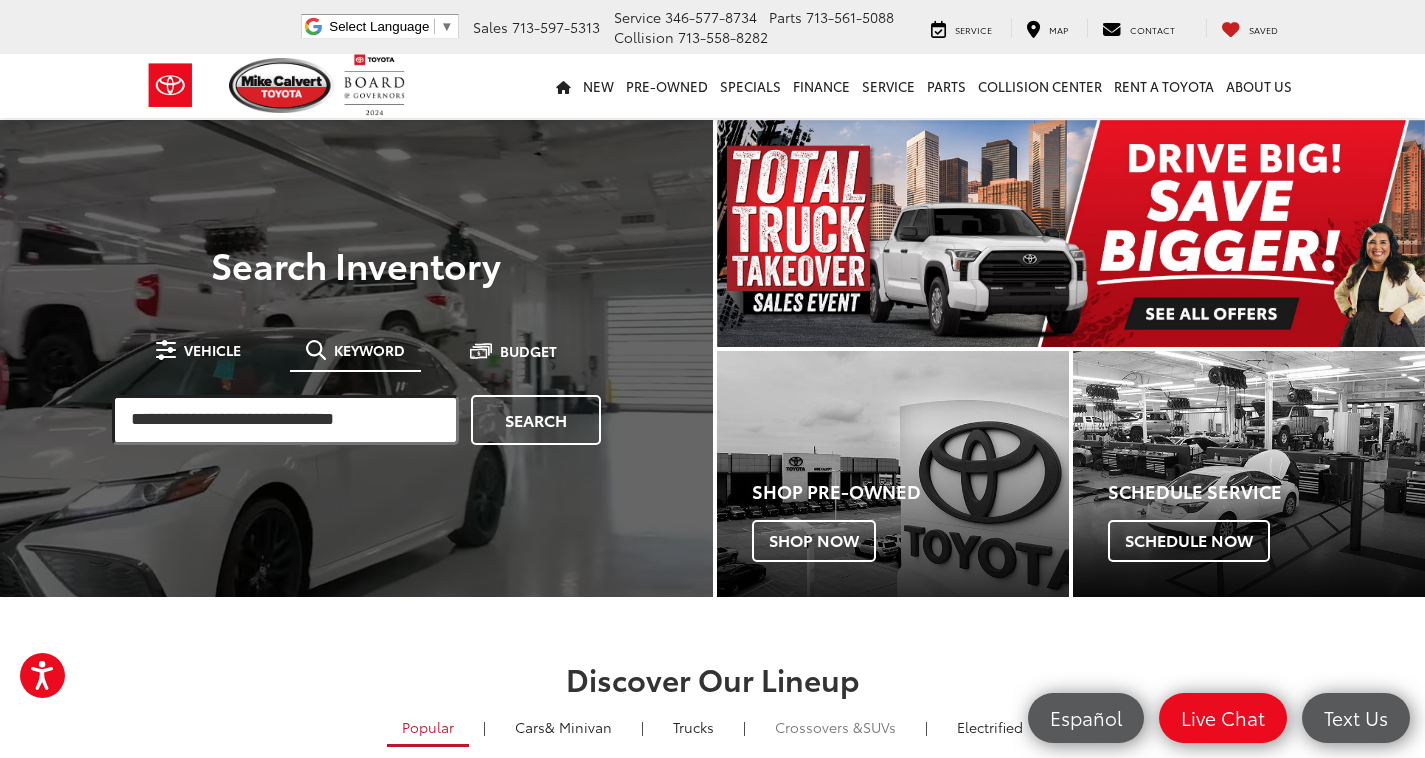 scroll, scrollTop: 0, scrollLeft: 0, axis: both 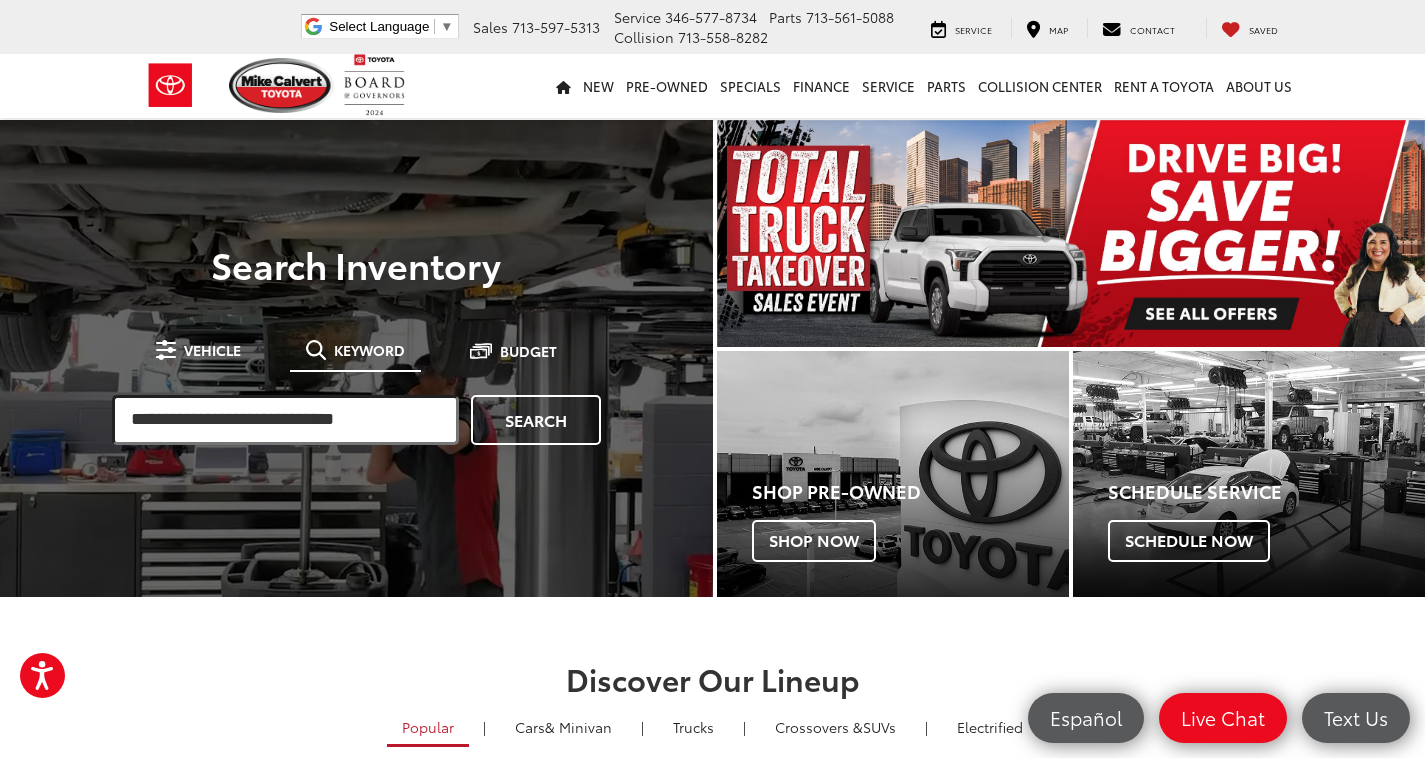 drag, startPoint x: 193, startPoint y: 401, endPoint x: 188, endPoint y: 412, distance: 12.083046 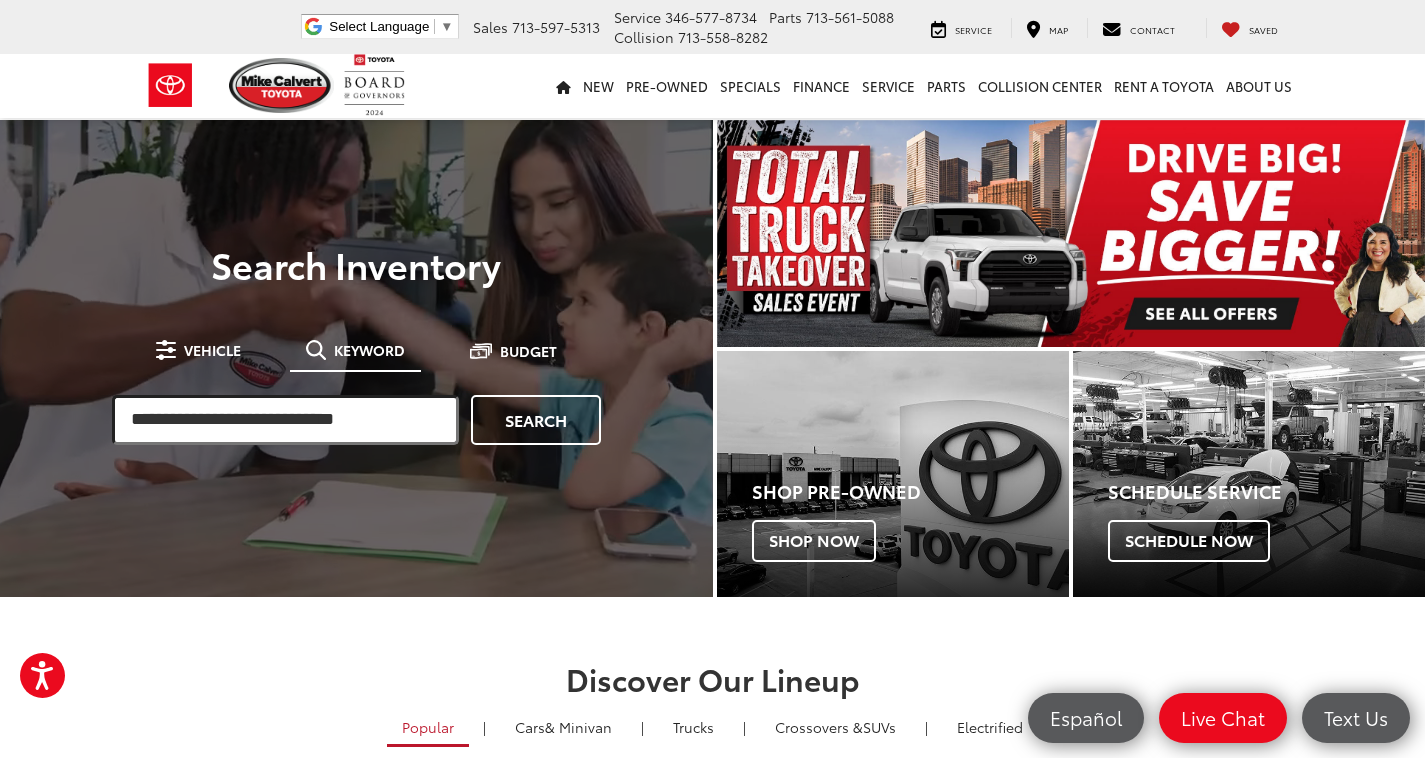 click at bounding box center [285, 420] 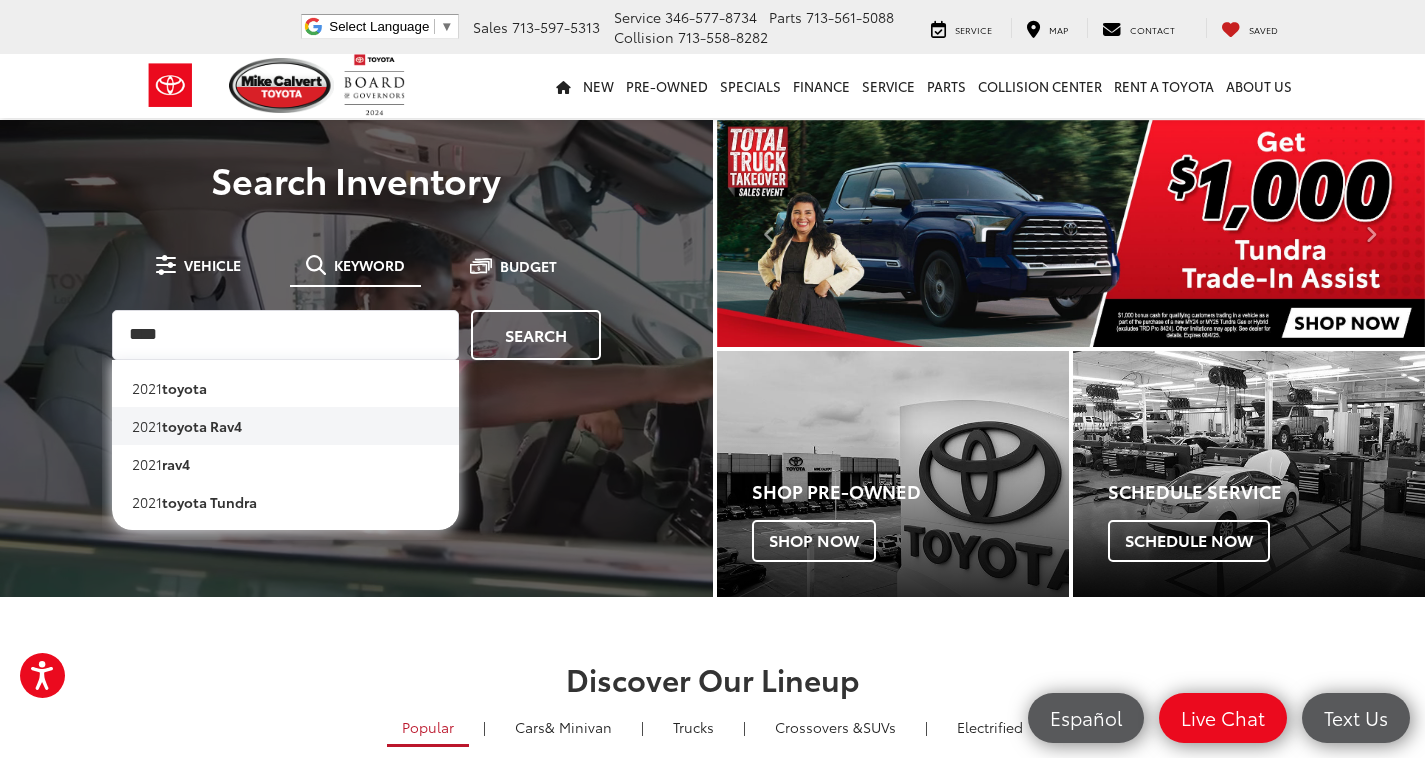 click on "2021  toyota rav4" at bounding box center [285, 426] 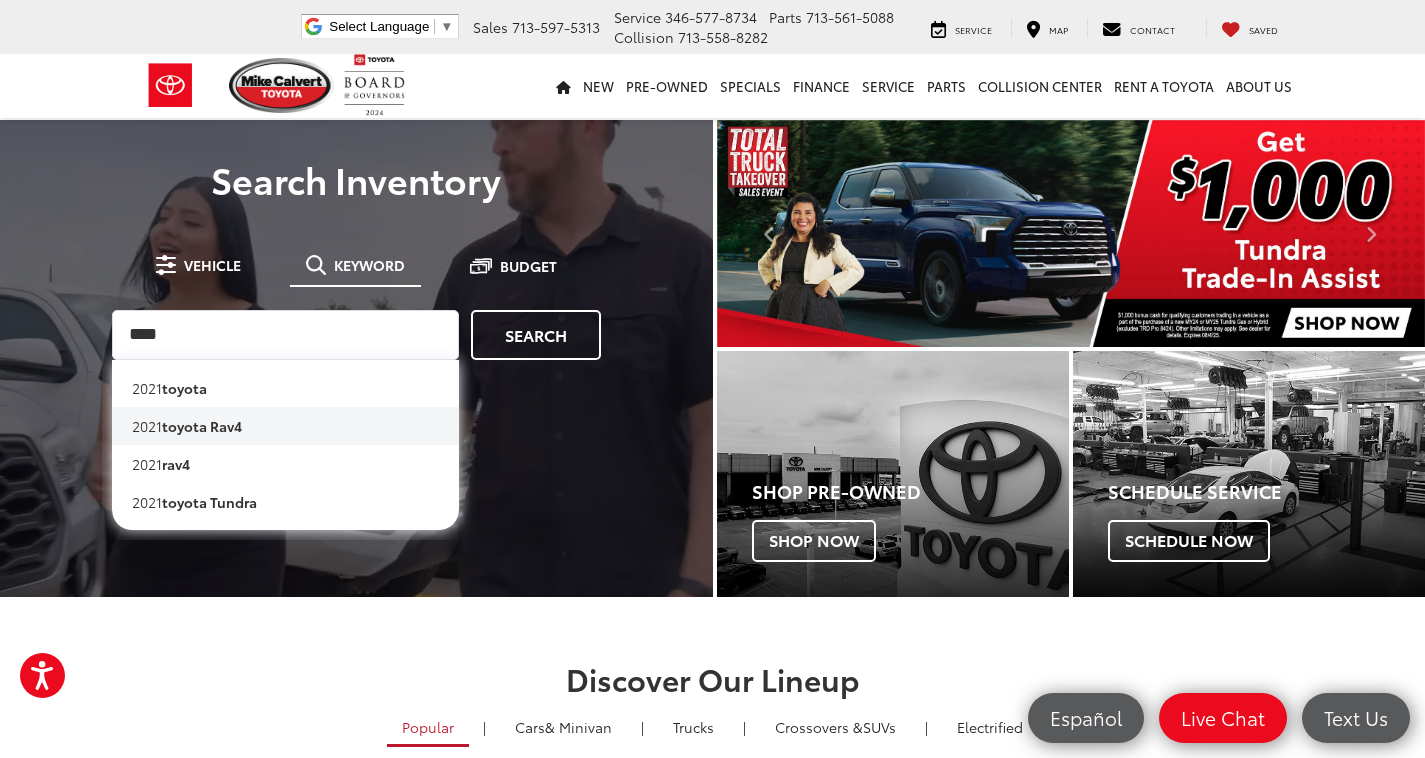 type on "**********" 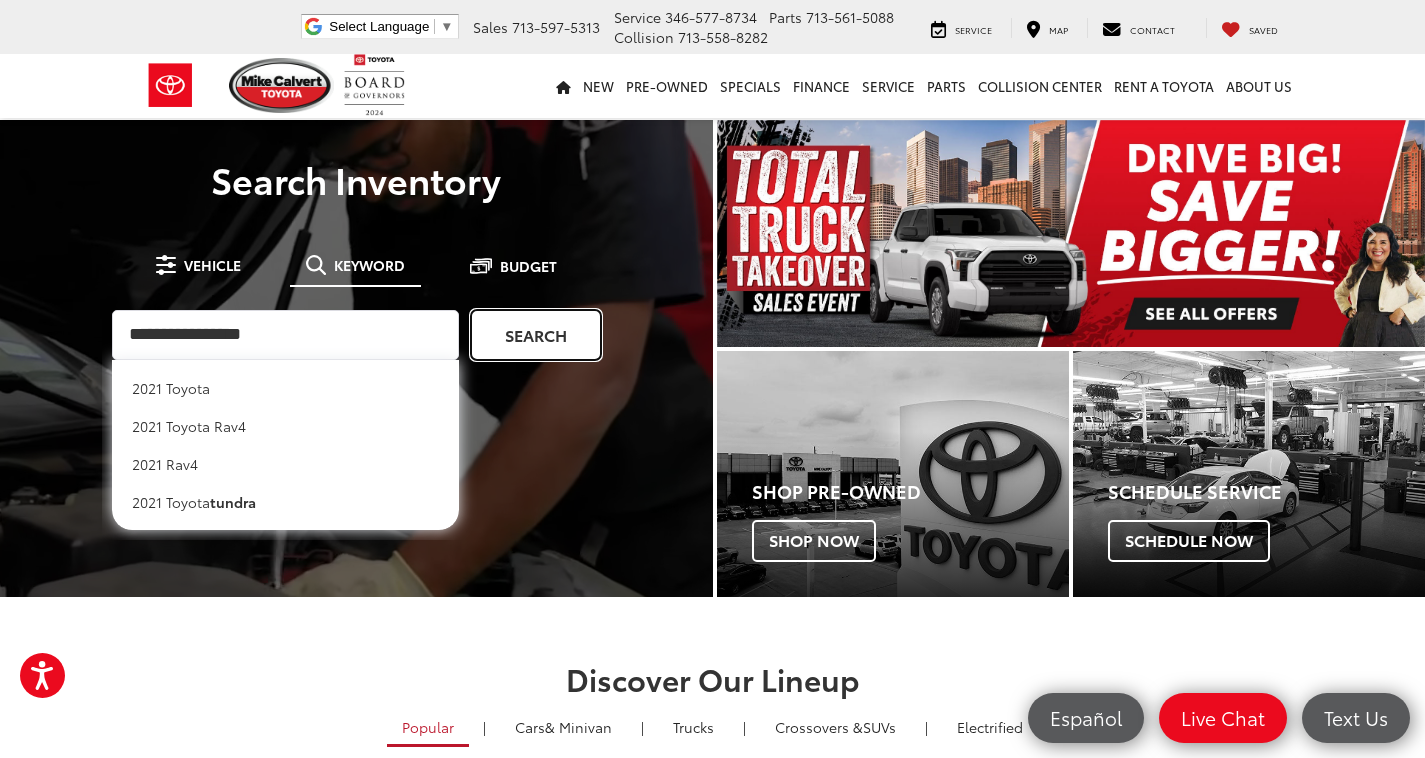 click on "Search" at bounding box center (536, 335) 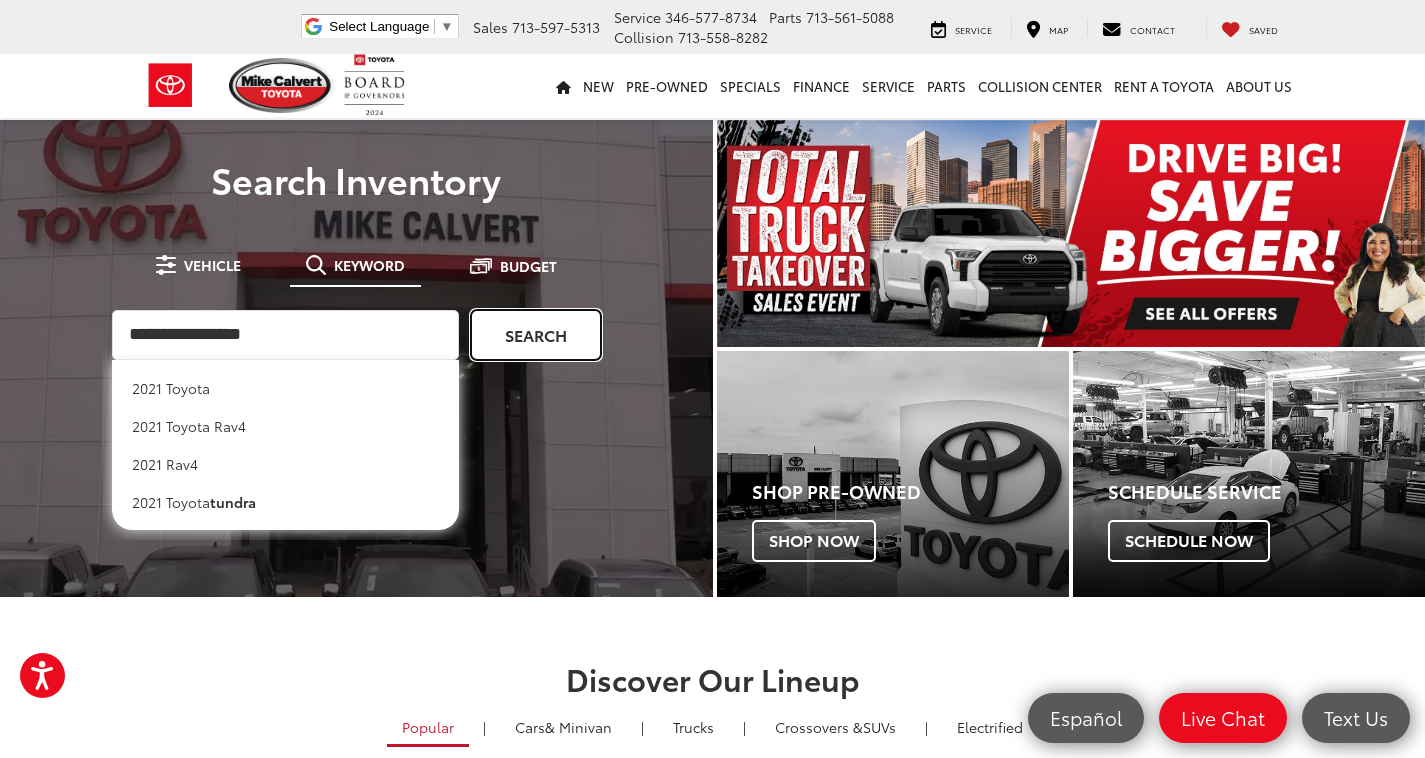 click on "Search" at bounding box center (536, 335) 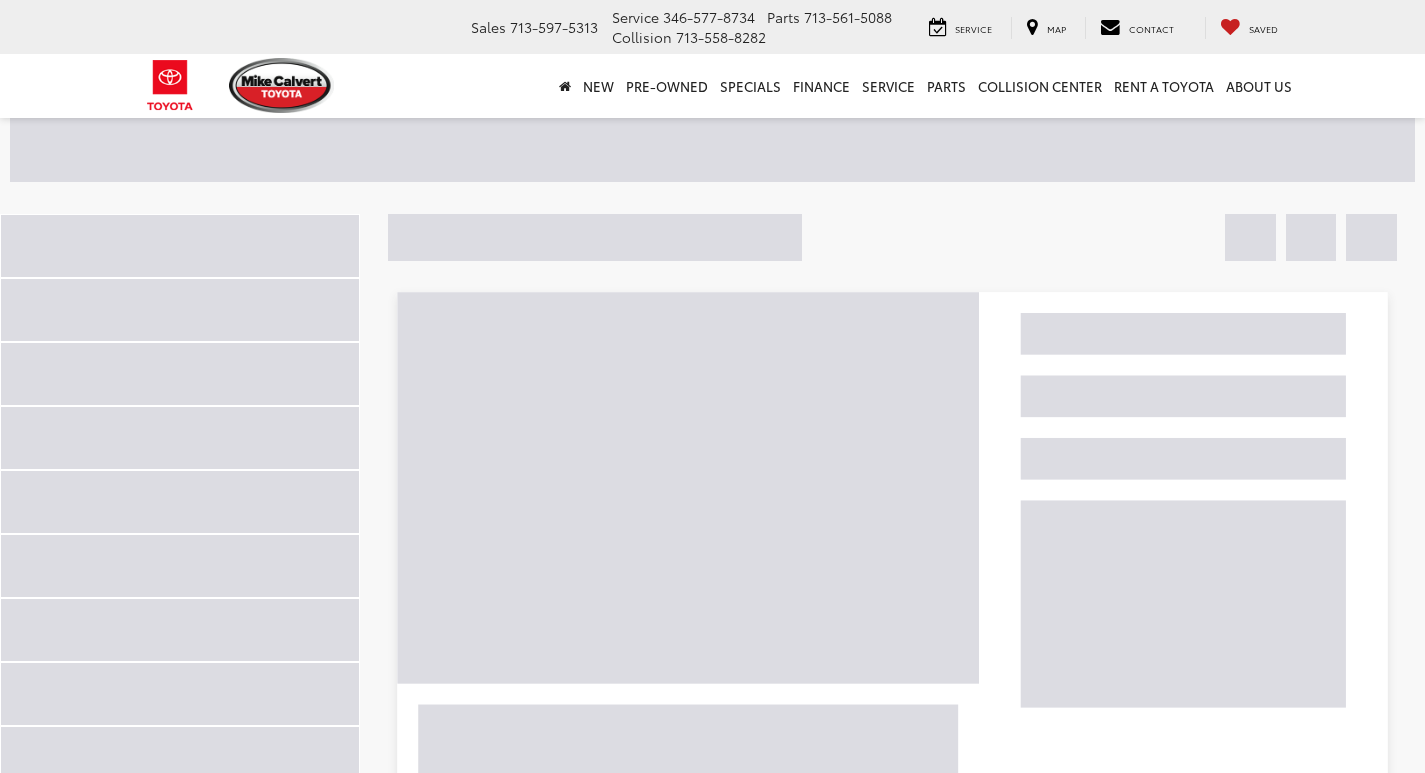 scroll, scrollTop: 0, scrollLeft: 0, axis: both 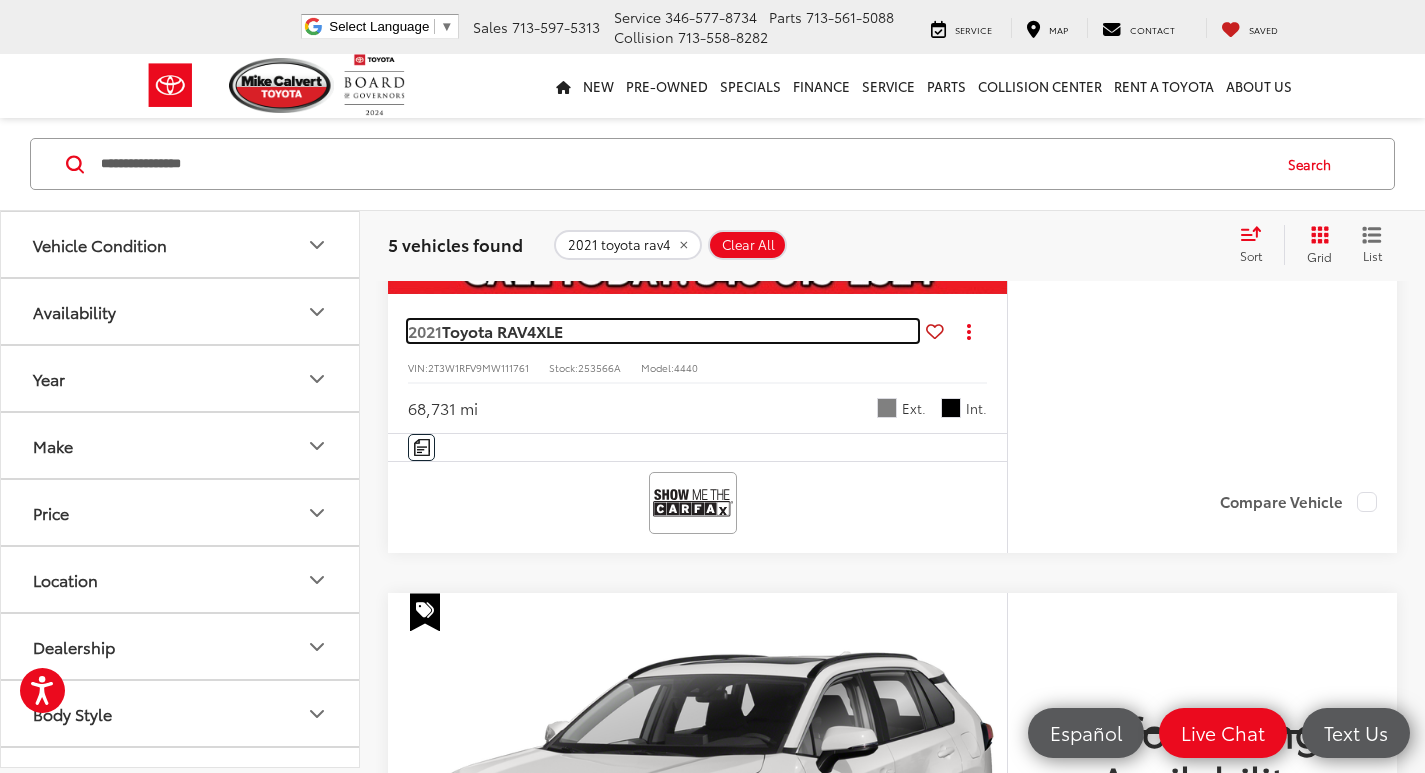 click on "Toyota RAV4" at bounding box center [489, 330] 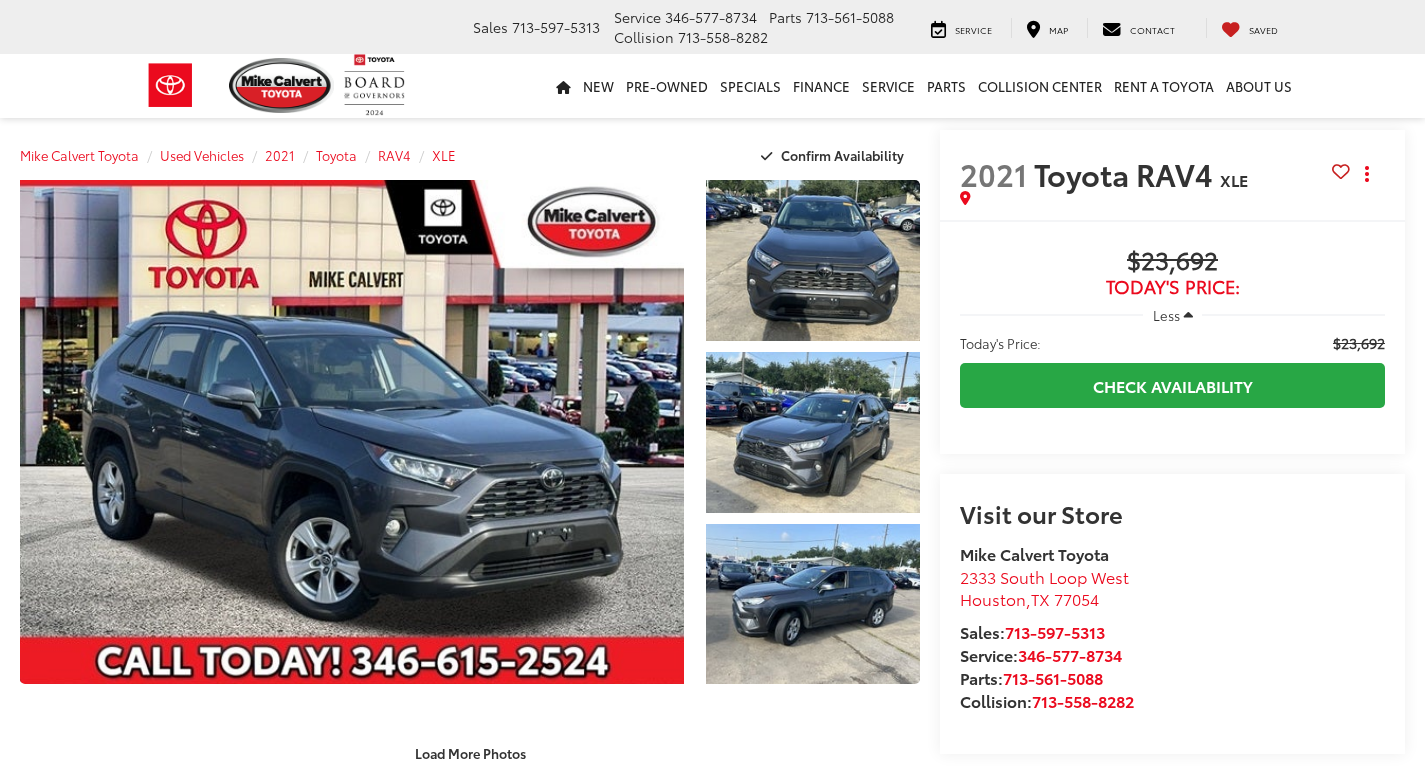 scroll, scrollTop: 0, scrollLeft: 0, axis: both 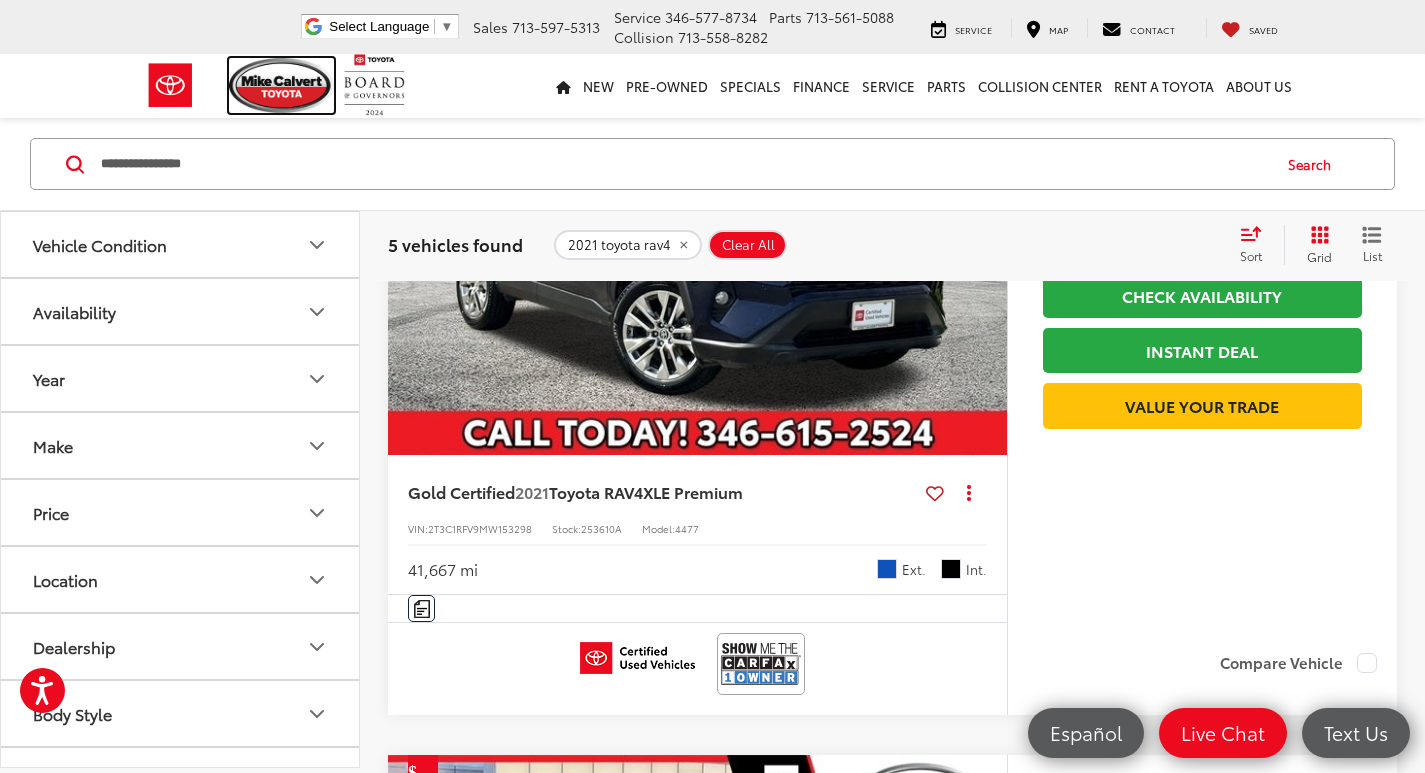 click at bounding box center [282, 85] 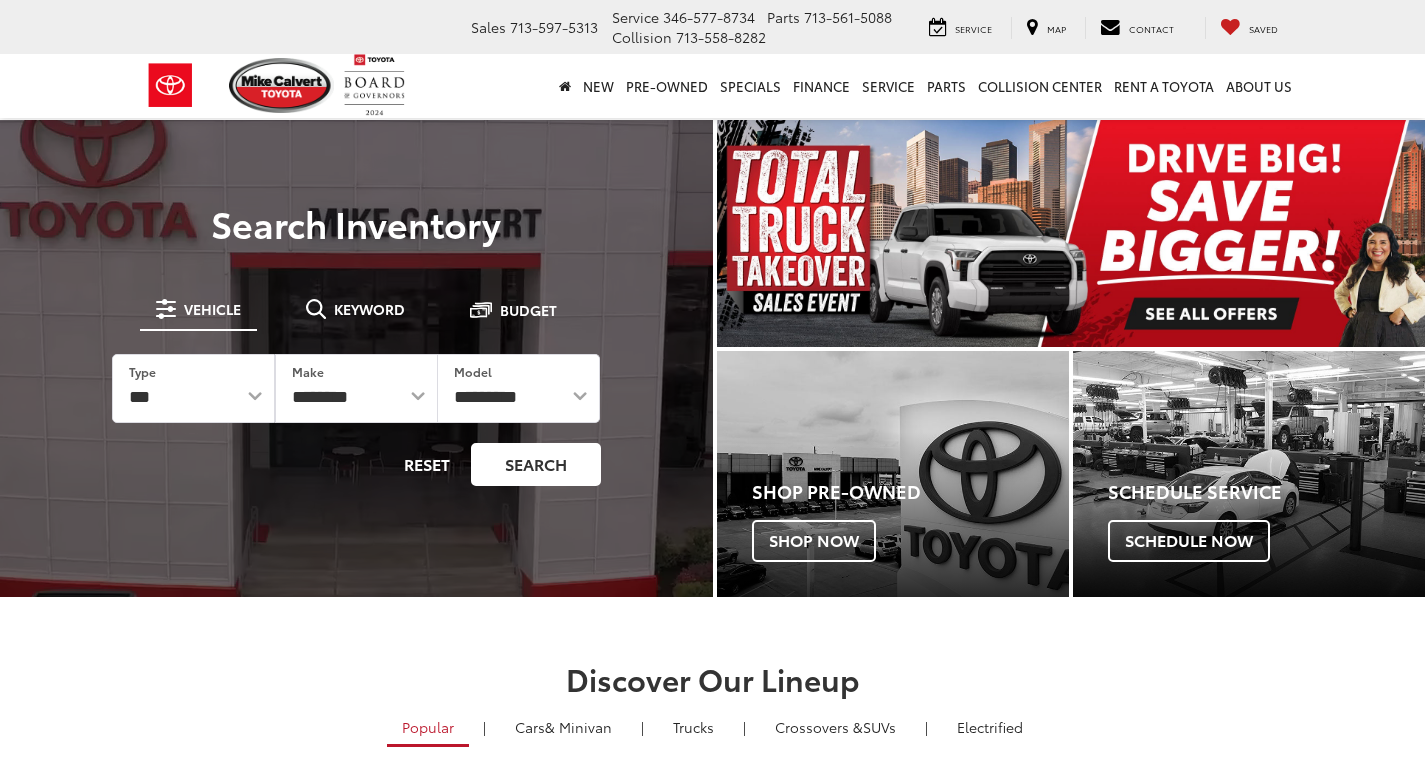 scroll, scrollTop: 0, scrollLeft: 0, axis: both 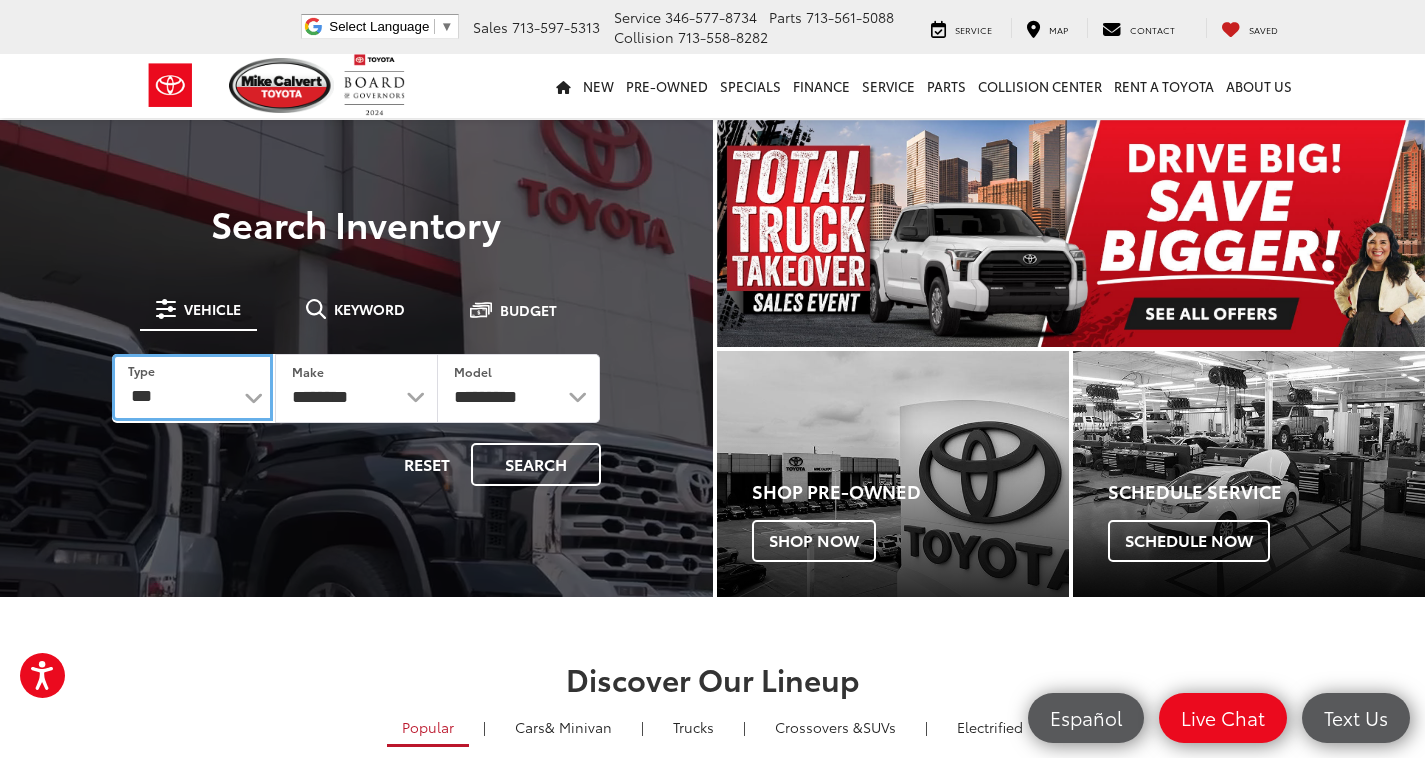 drag, startPoint x: 238, startPoint y: 398, endPoint x: 230, endPoint y: 408, distance: 12.806249 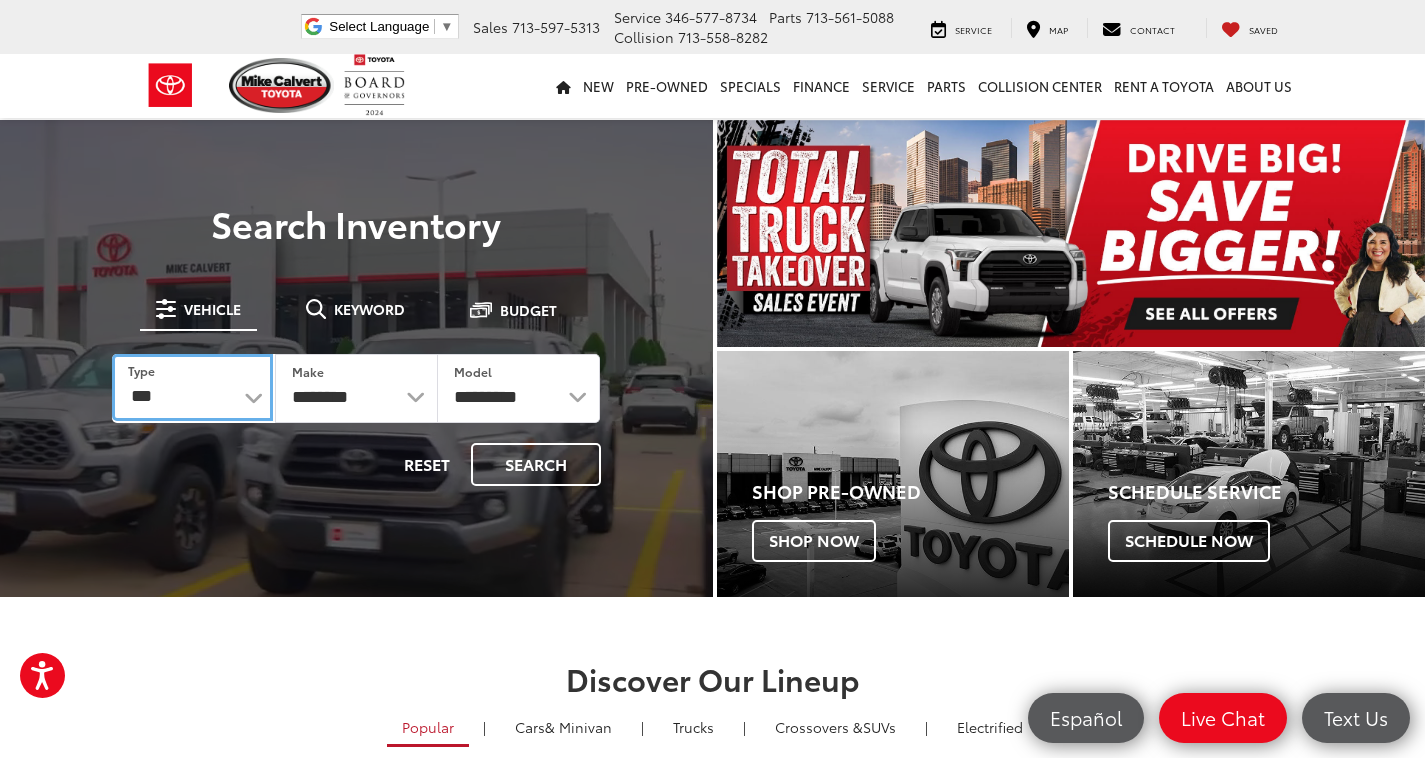 click on "***
***
****
*********" at bounding box center (192, 387) 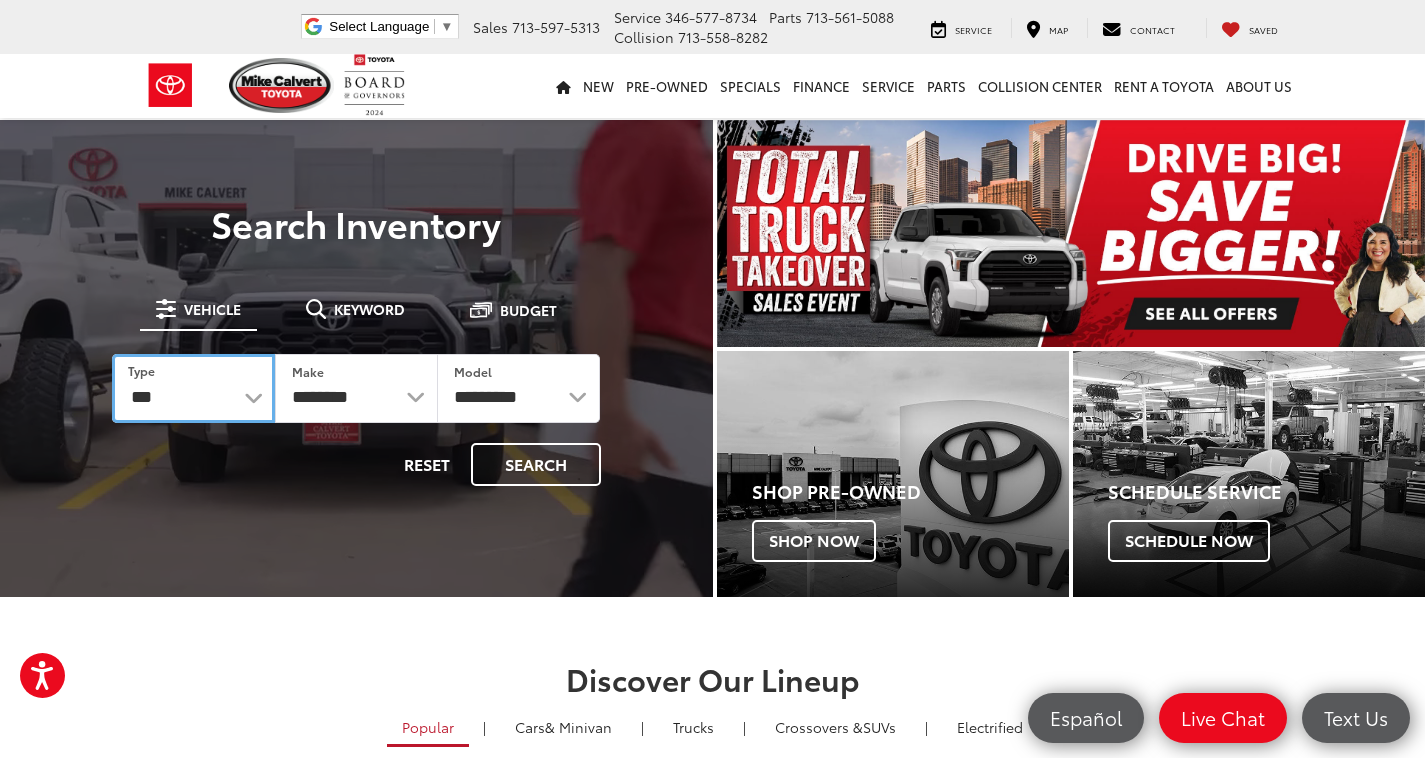 scroll, scrollTop: 0, scrollLeft: 0, axis: both 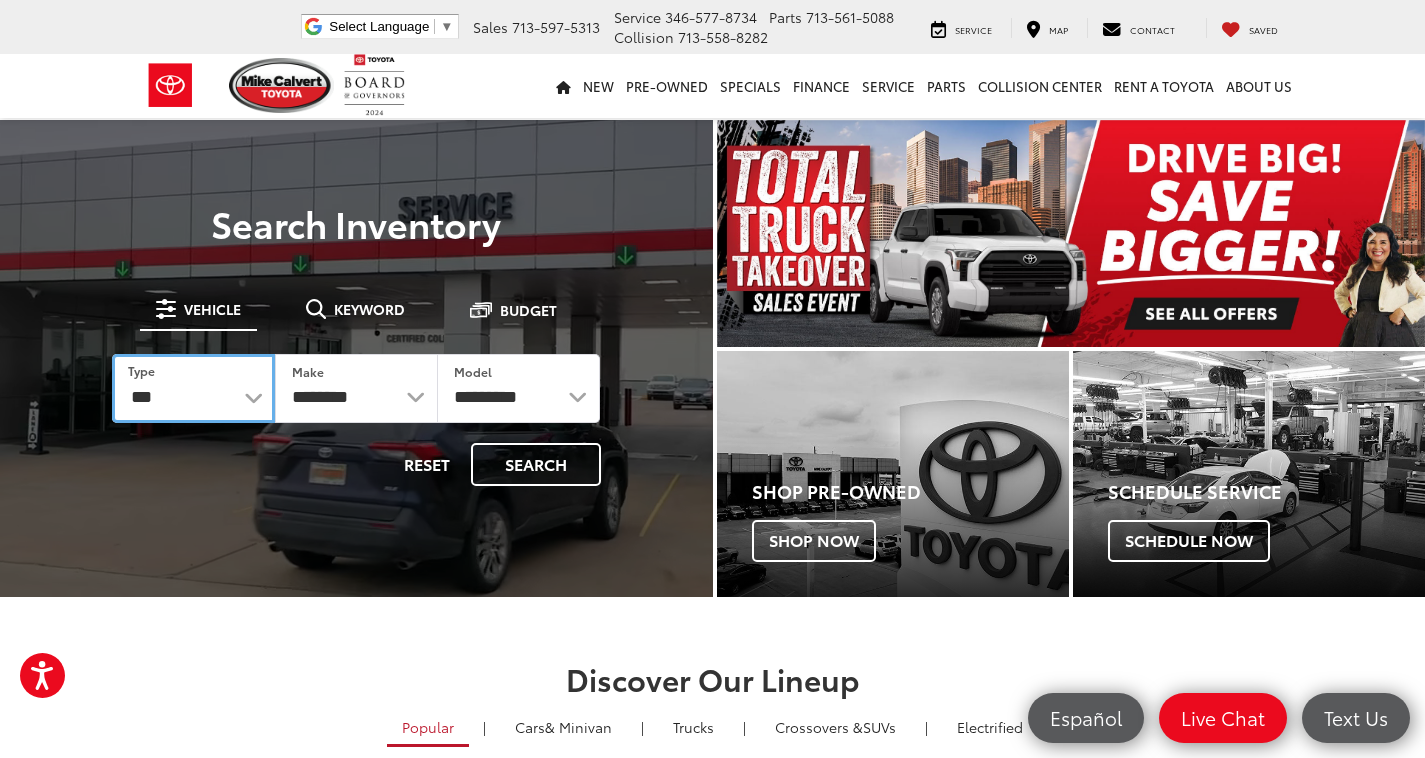 select on "******" 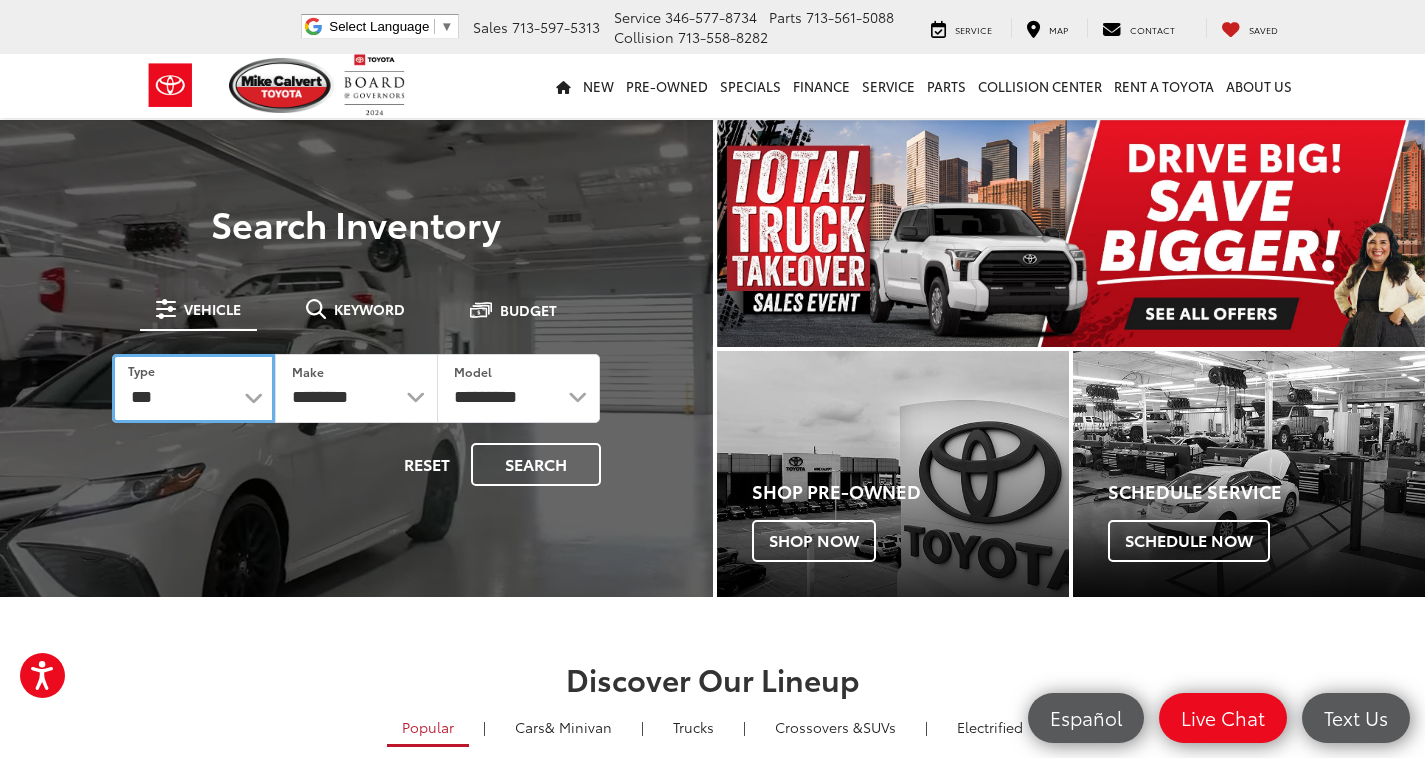 click on "***
***
****
*********" at bounding box center [193, 388] 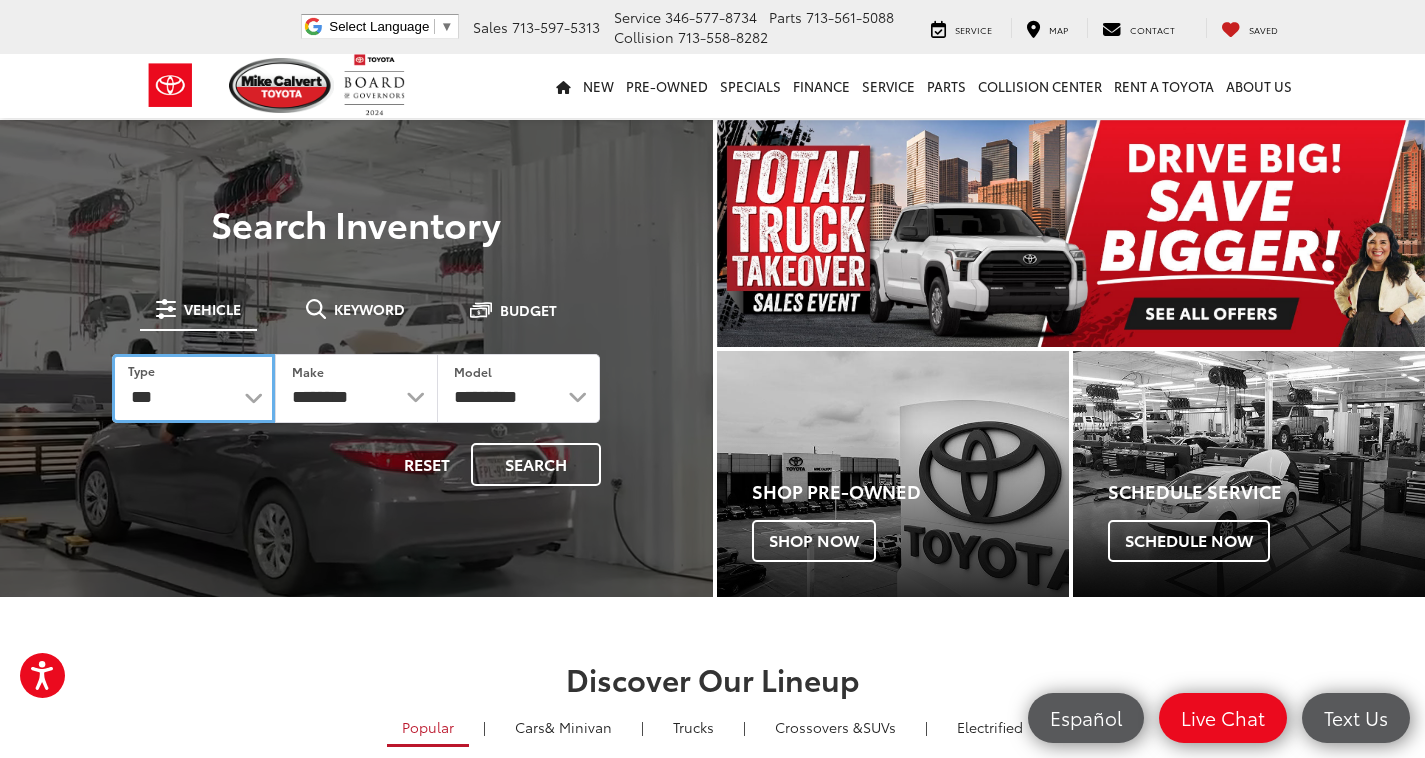 select 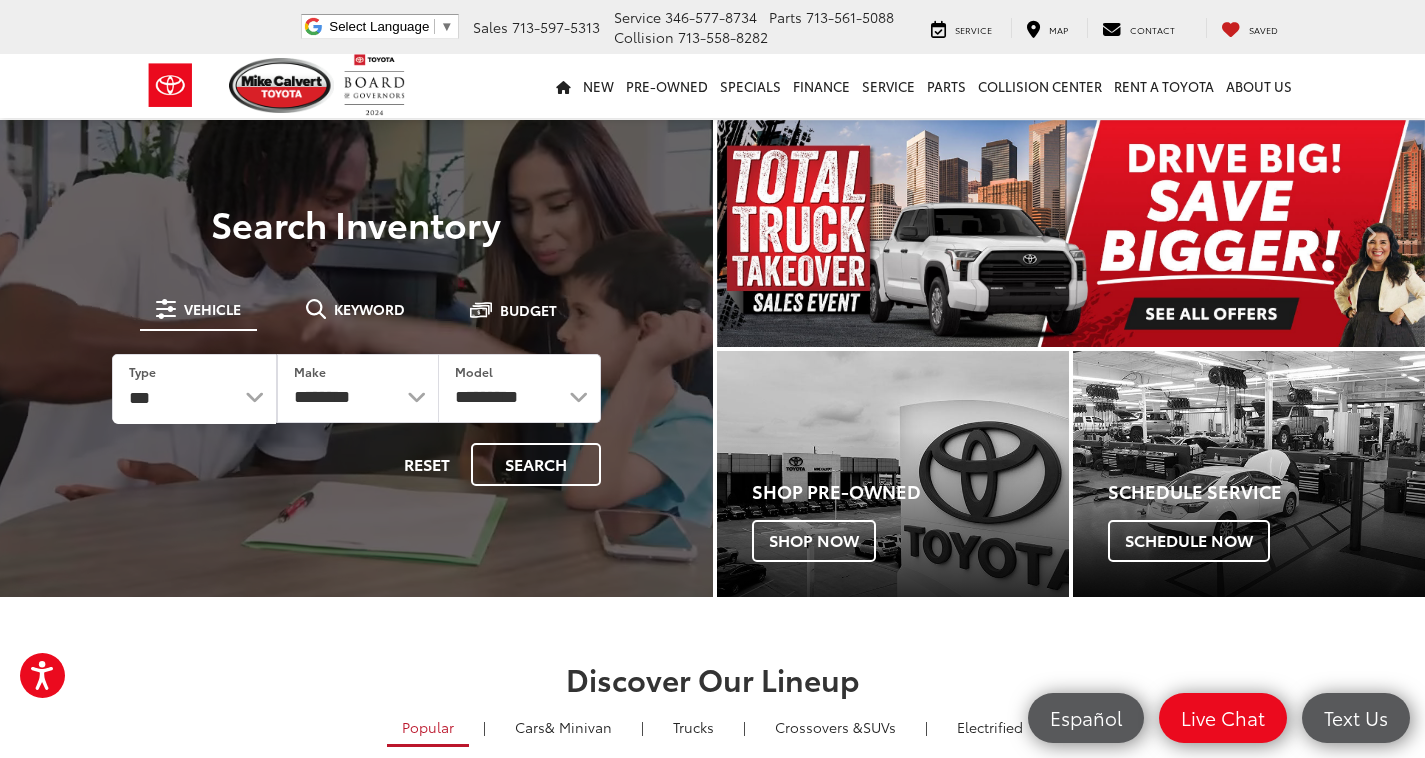 click on "Model" at bounding box center [474, 371] 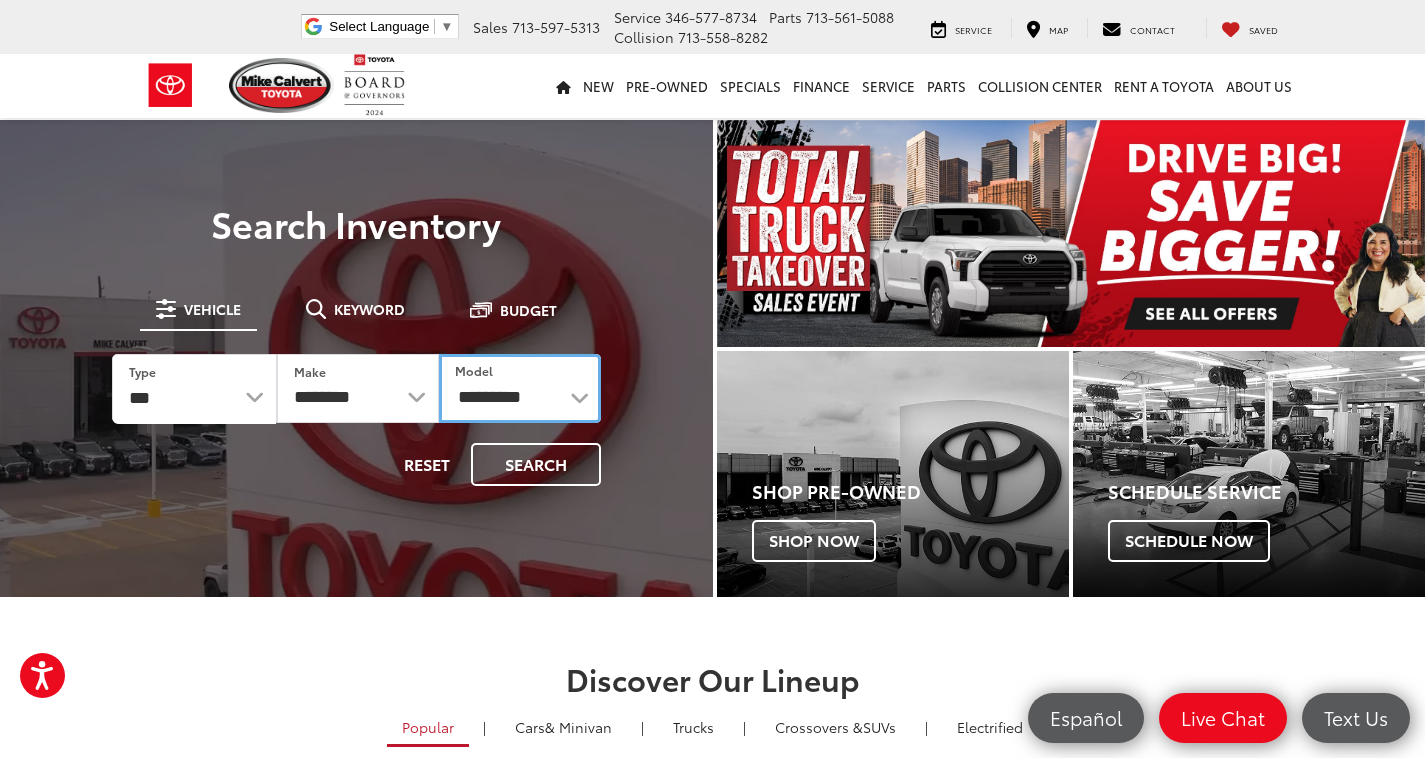 click on "**********" at bounding box center (520, 388) 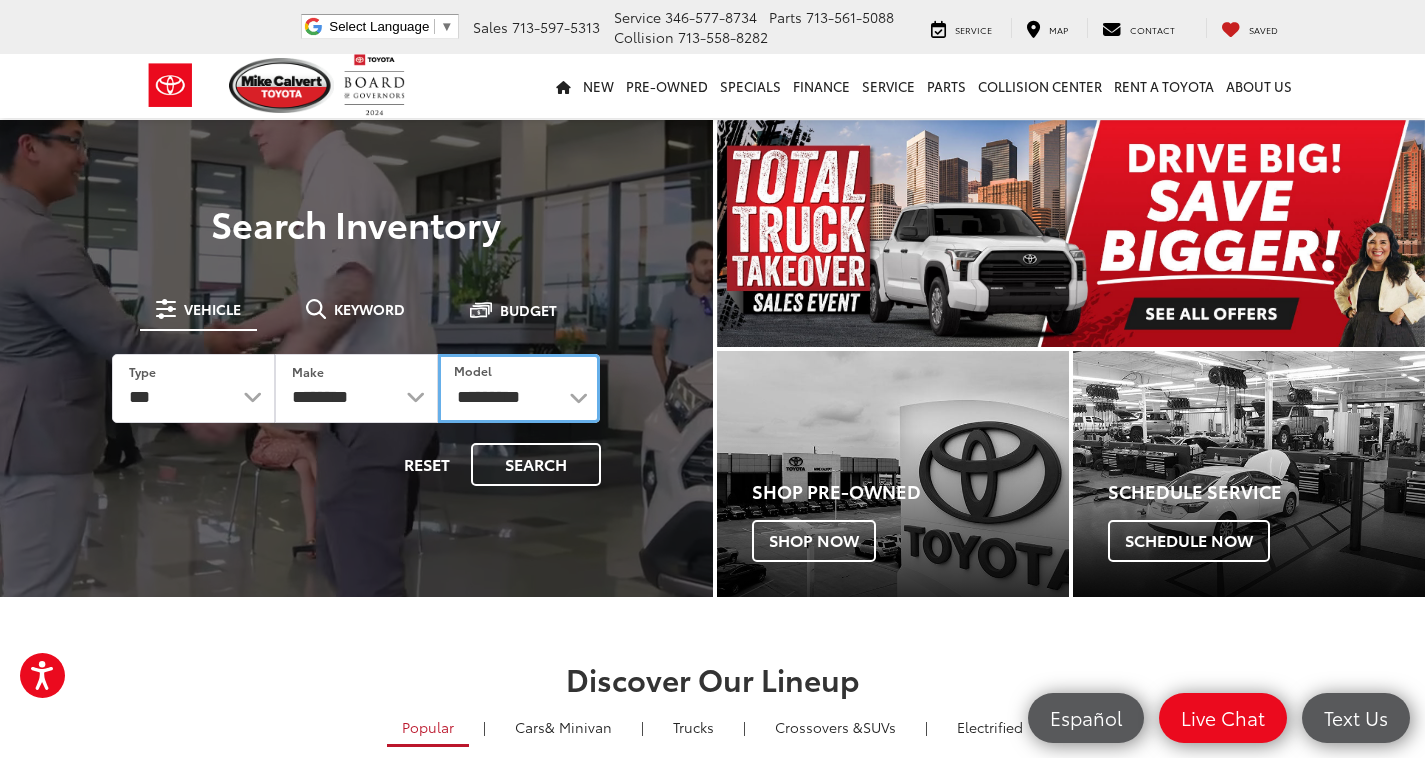 click on "**********" at bounding box center [519, 388] 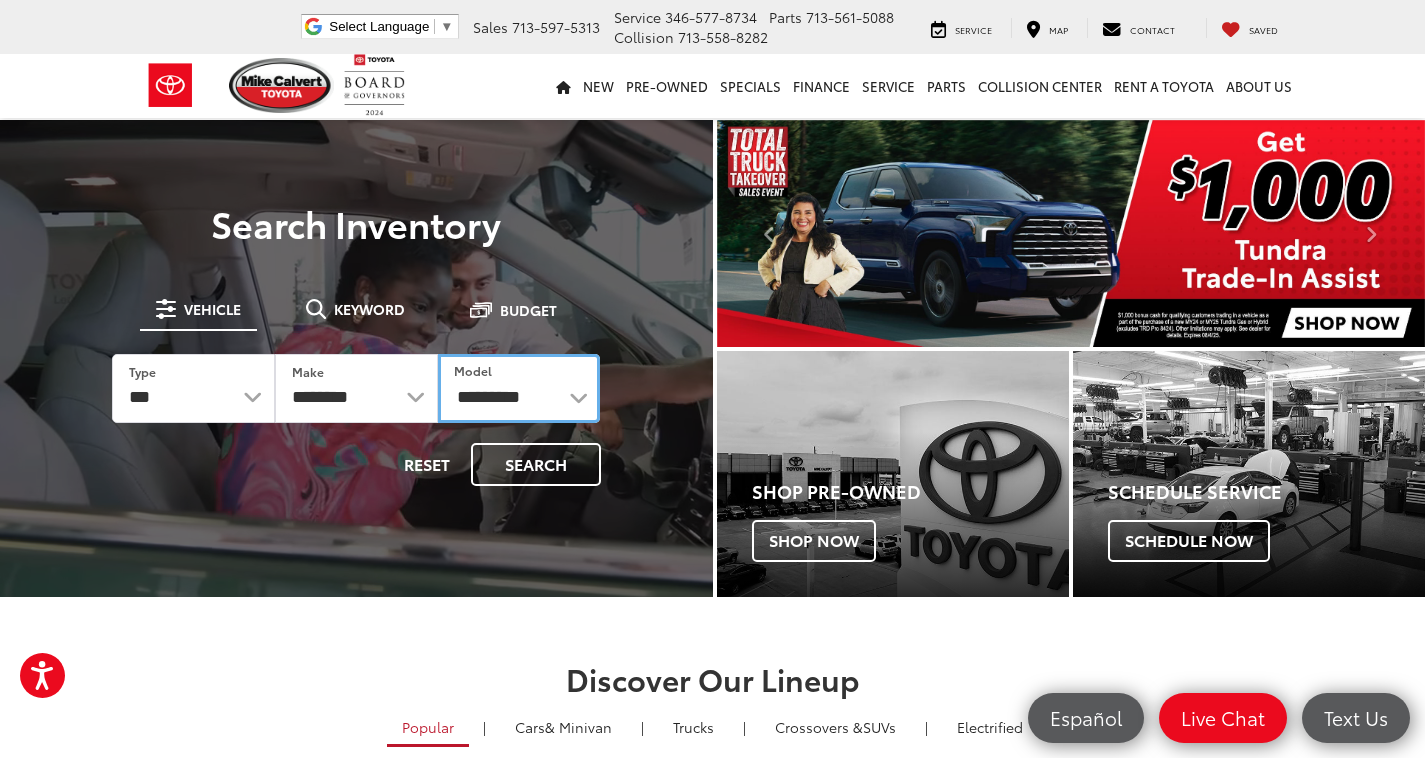 select on "****" 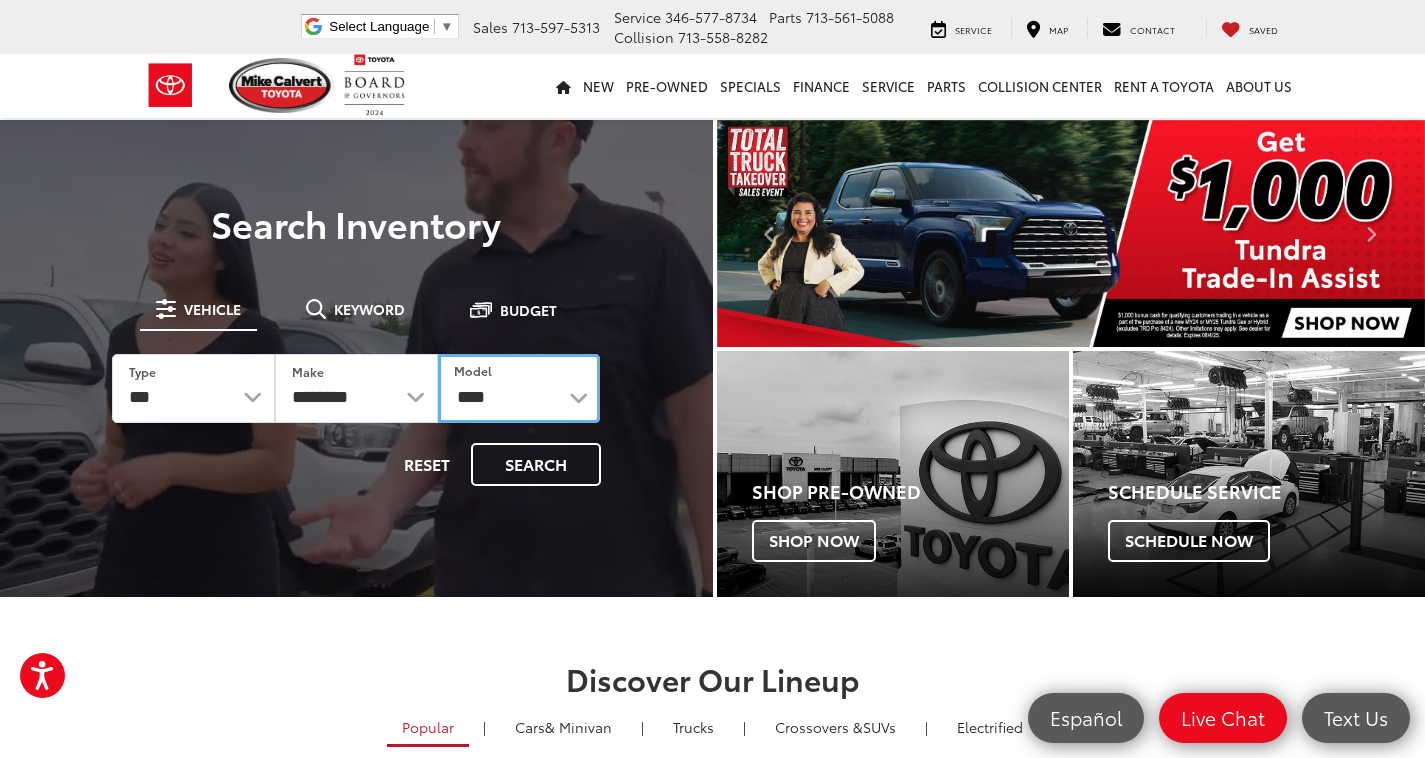 click on "**********" at bounding box center [519, 388] 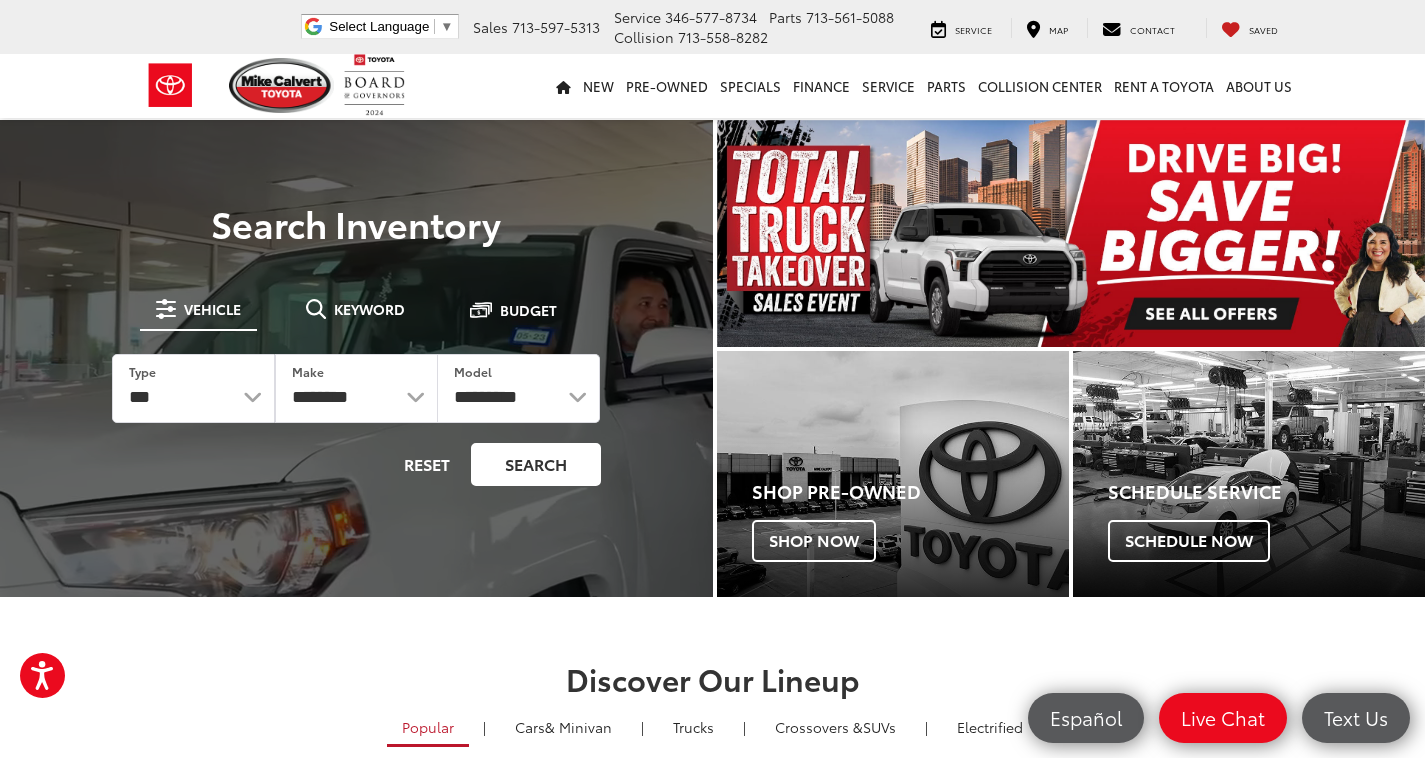 click on "**********" at bounding box center (356, 388) 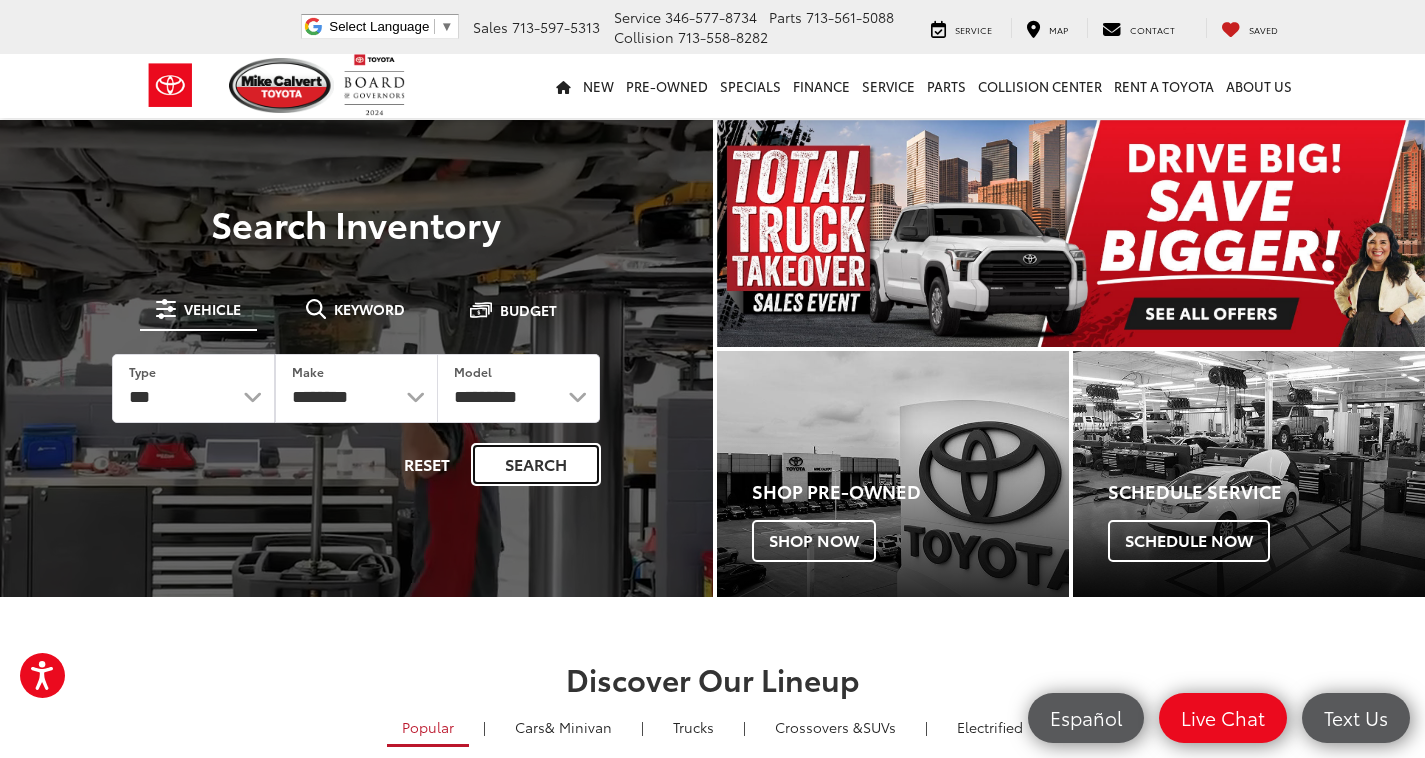click on "Search" at bounding box center [536, 464] 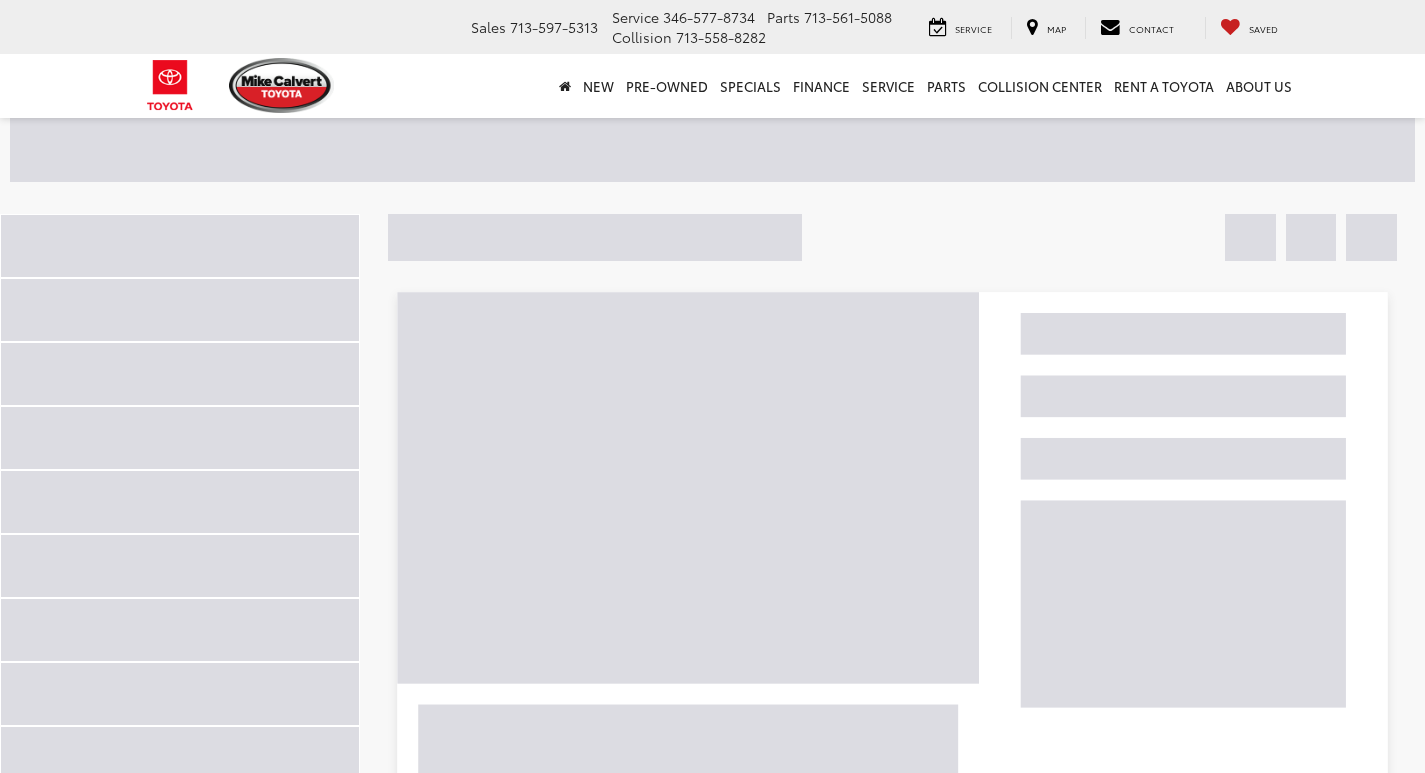 scroll, scrollTop: 0, scrollLeft: 0, axis: both 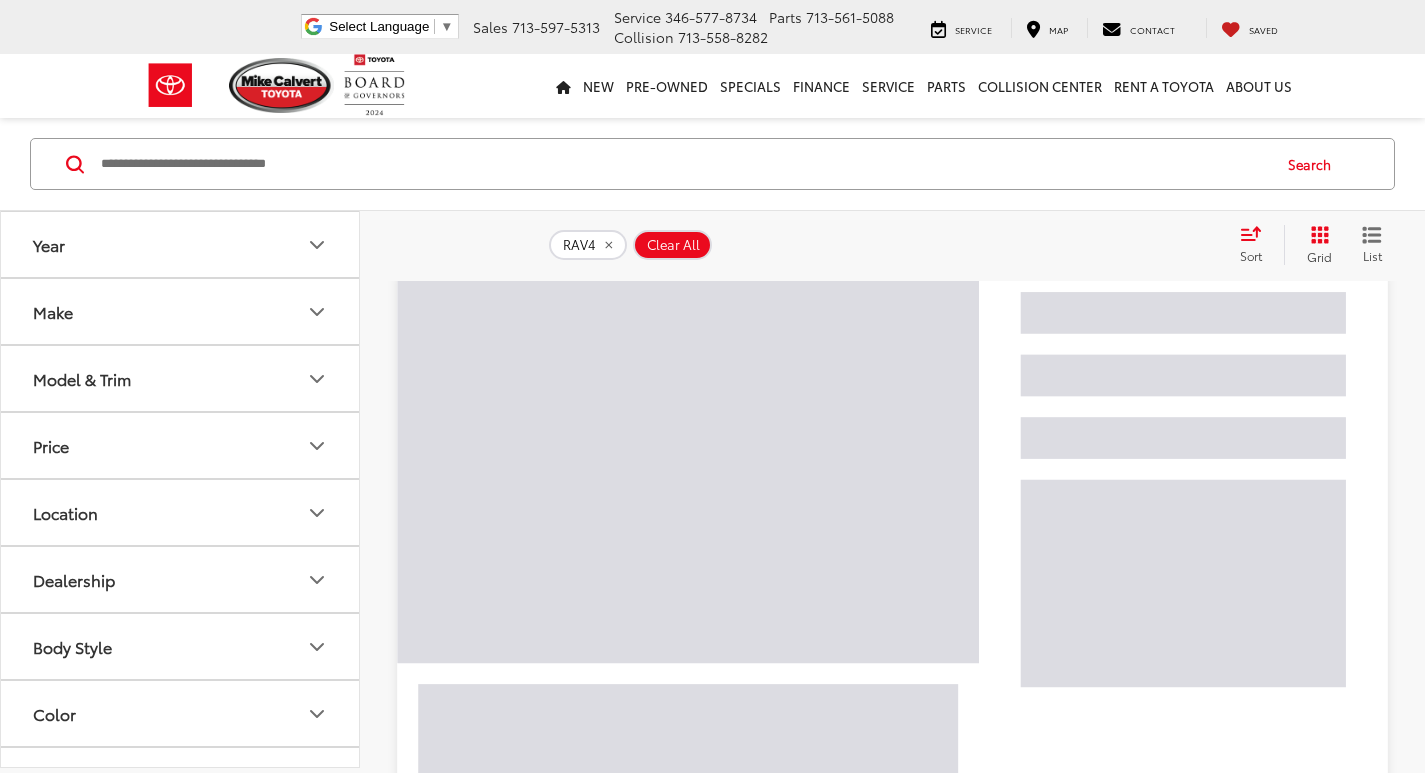 click on "Sort" at bounding box center [1257, 245] 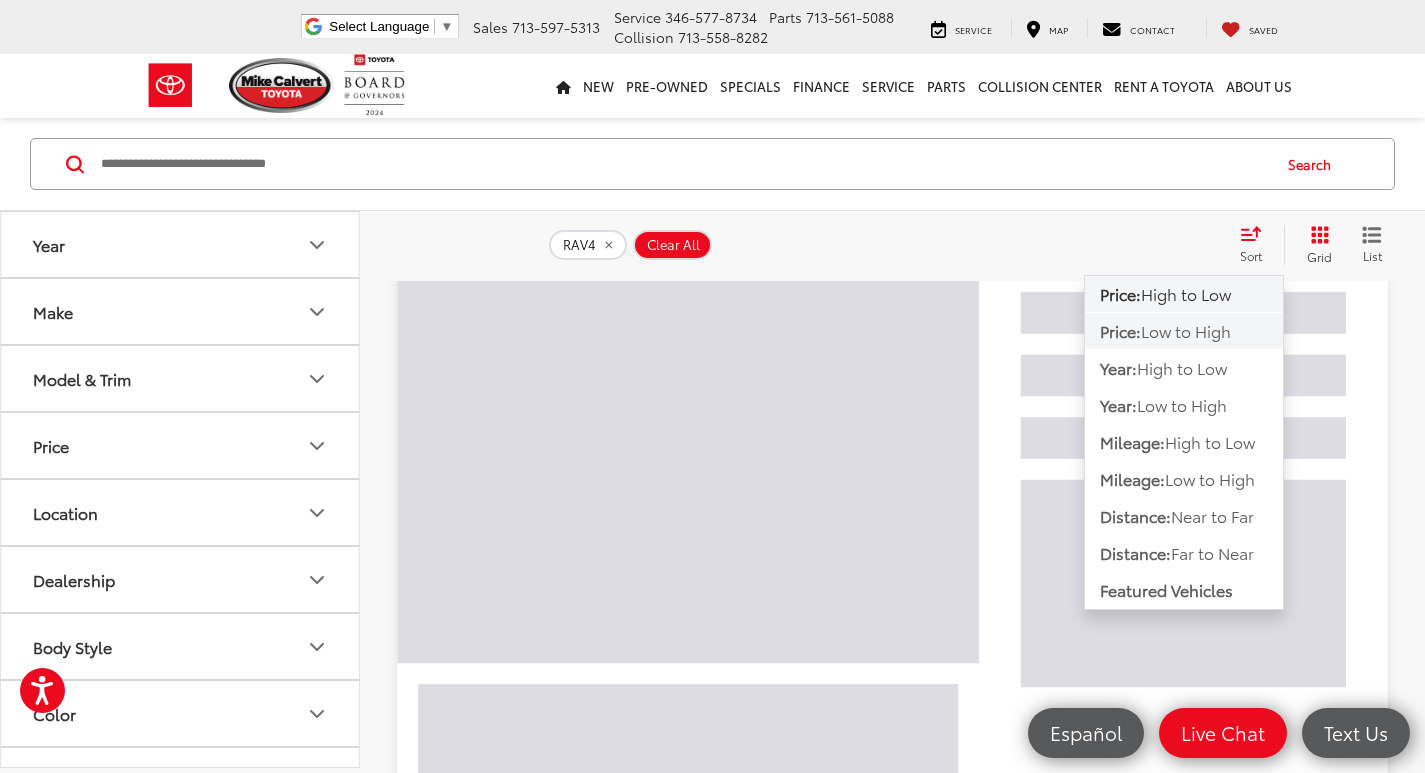 click on "Low to High" at bounding box center [1186, 330] 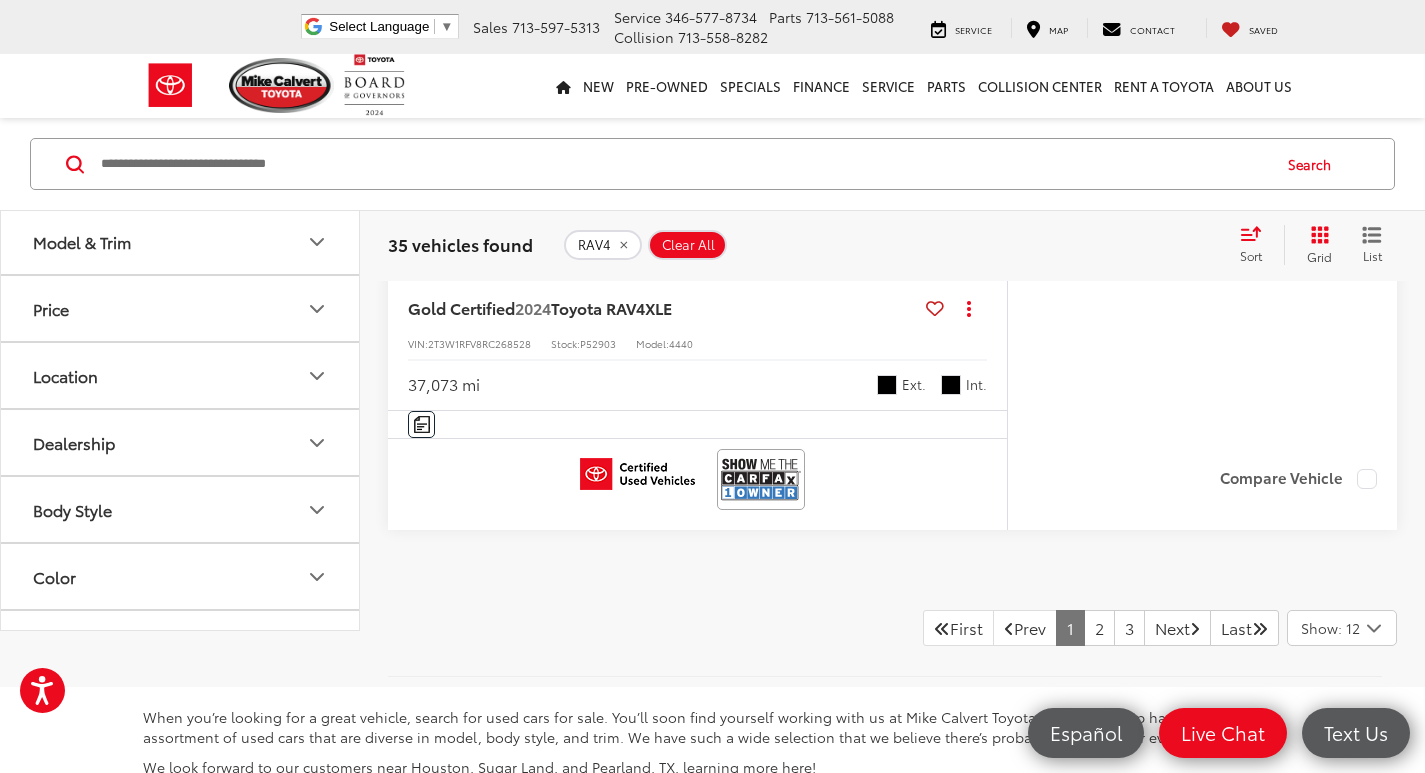 scroll, scrollTop: 8800, scrollLeft: 0, axis: vertical 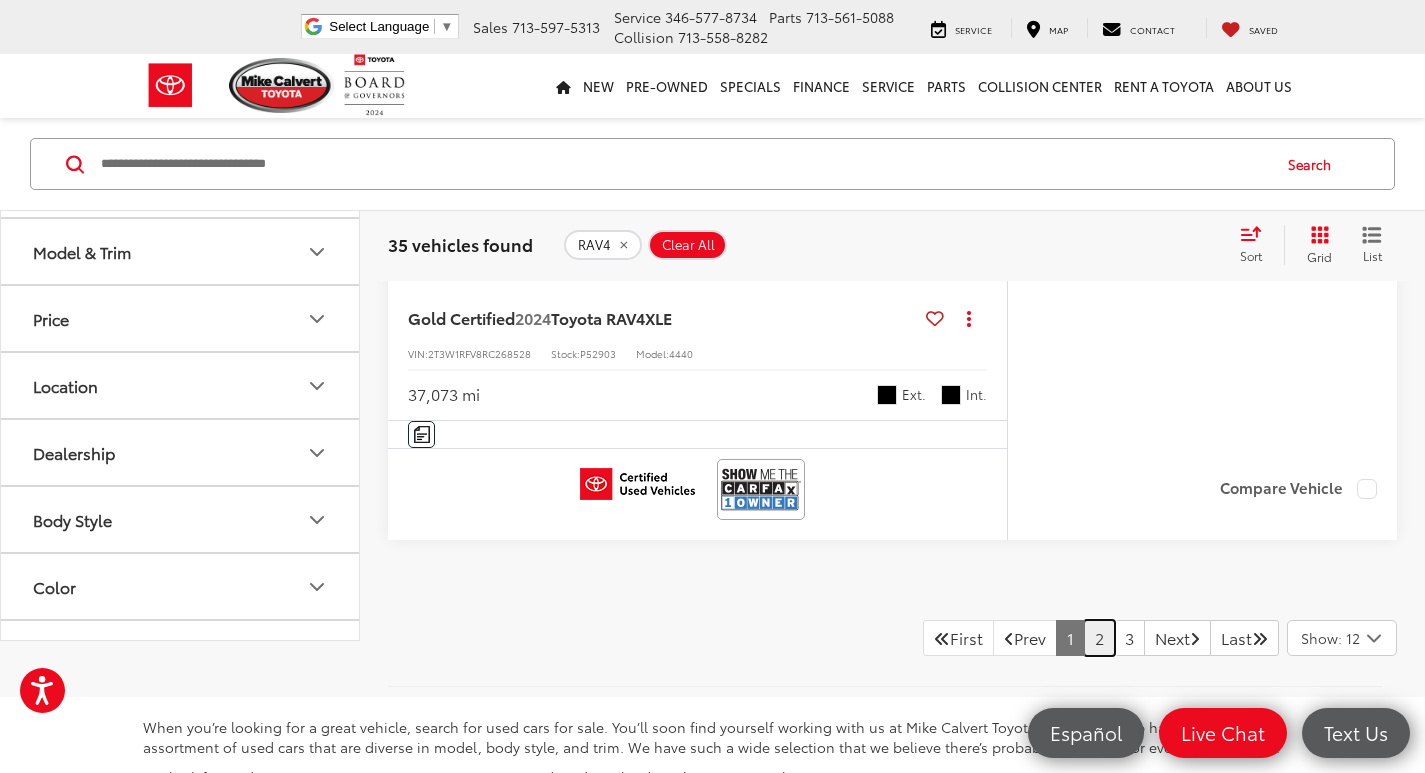 drag, startPoint x: 1068, startPoint y: 698, endPoint x: 1070, endPoint y: 686, distance: 12.165525 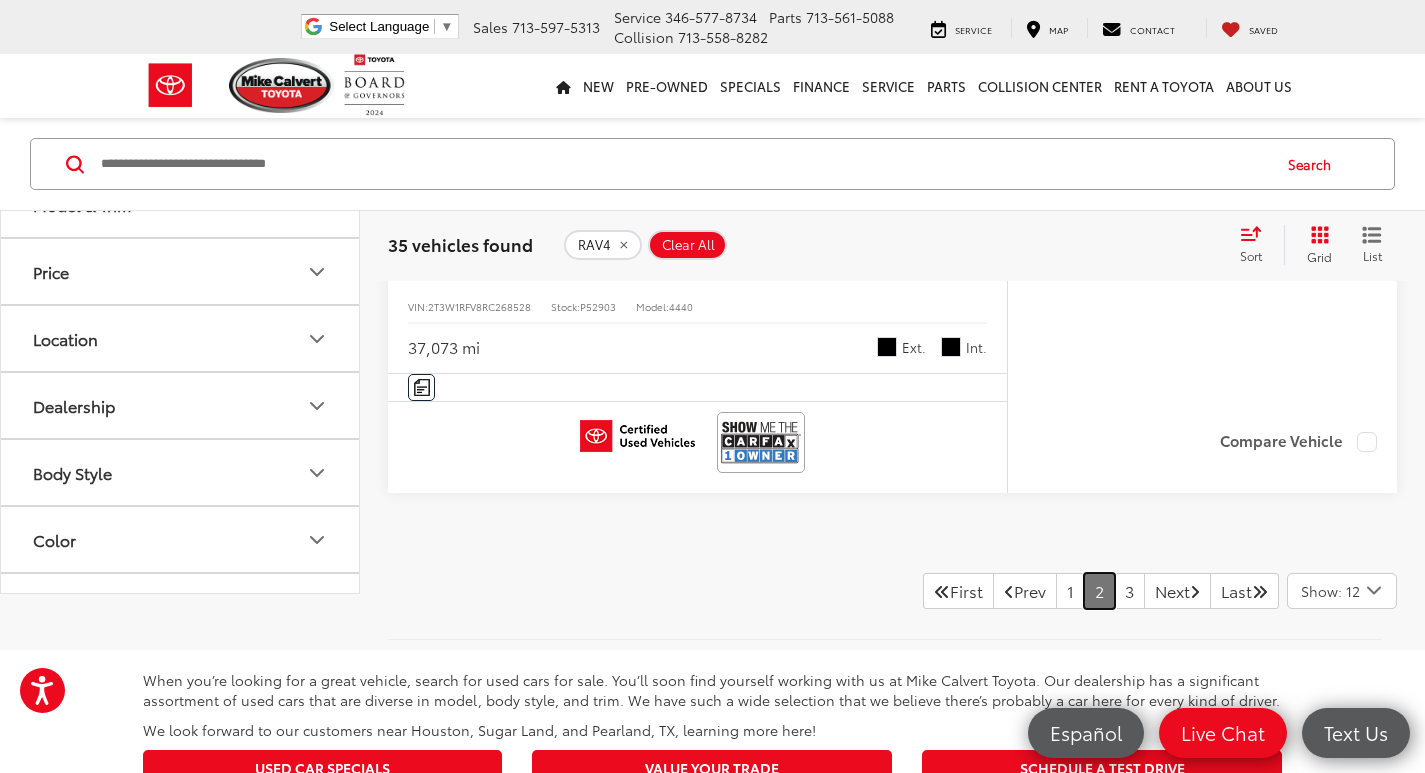 scroll, scrollTop: 8900, scrollLeft: 0, axis: vertical 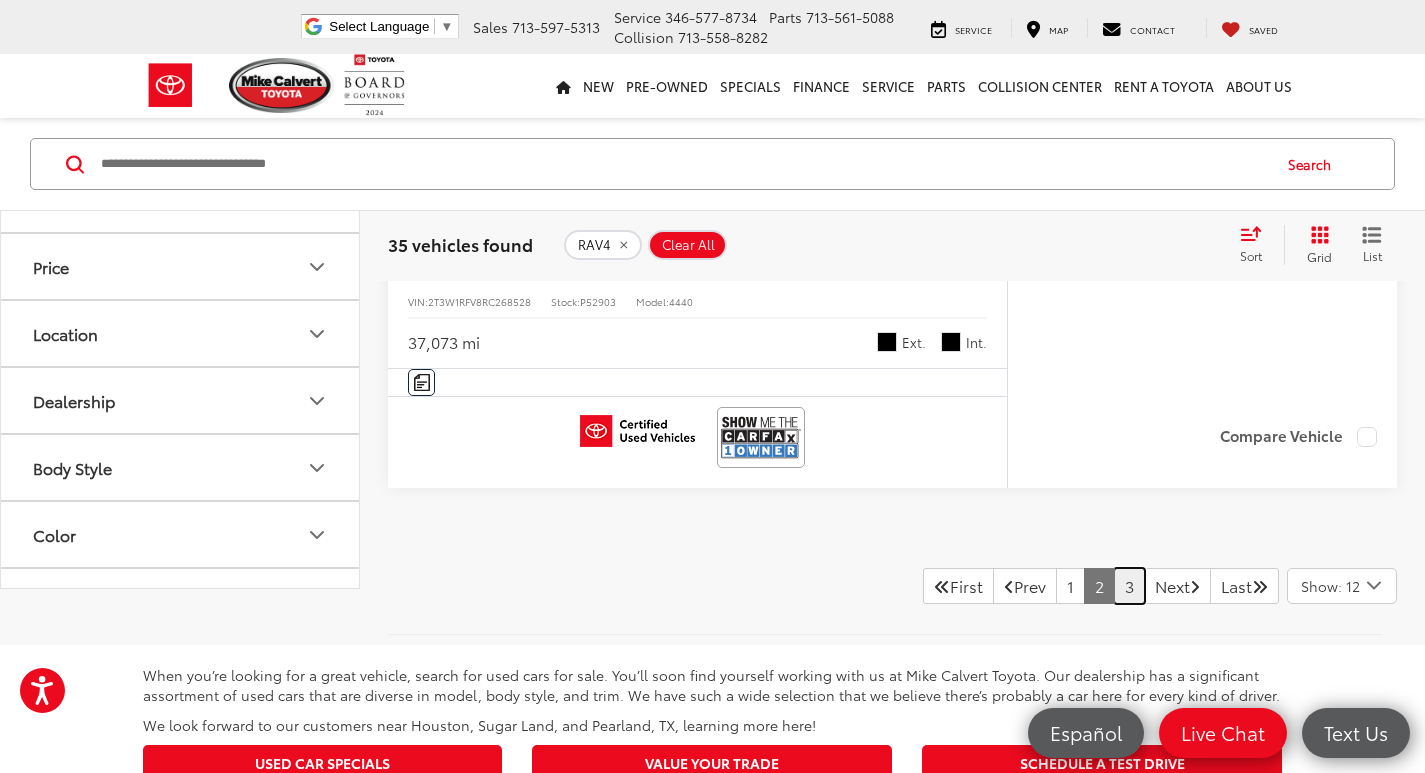 click on "3" at bounding box center (1129, 586) 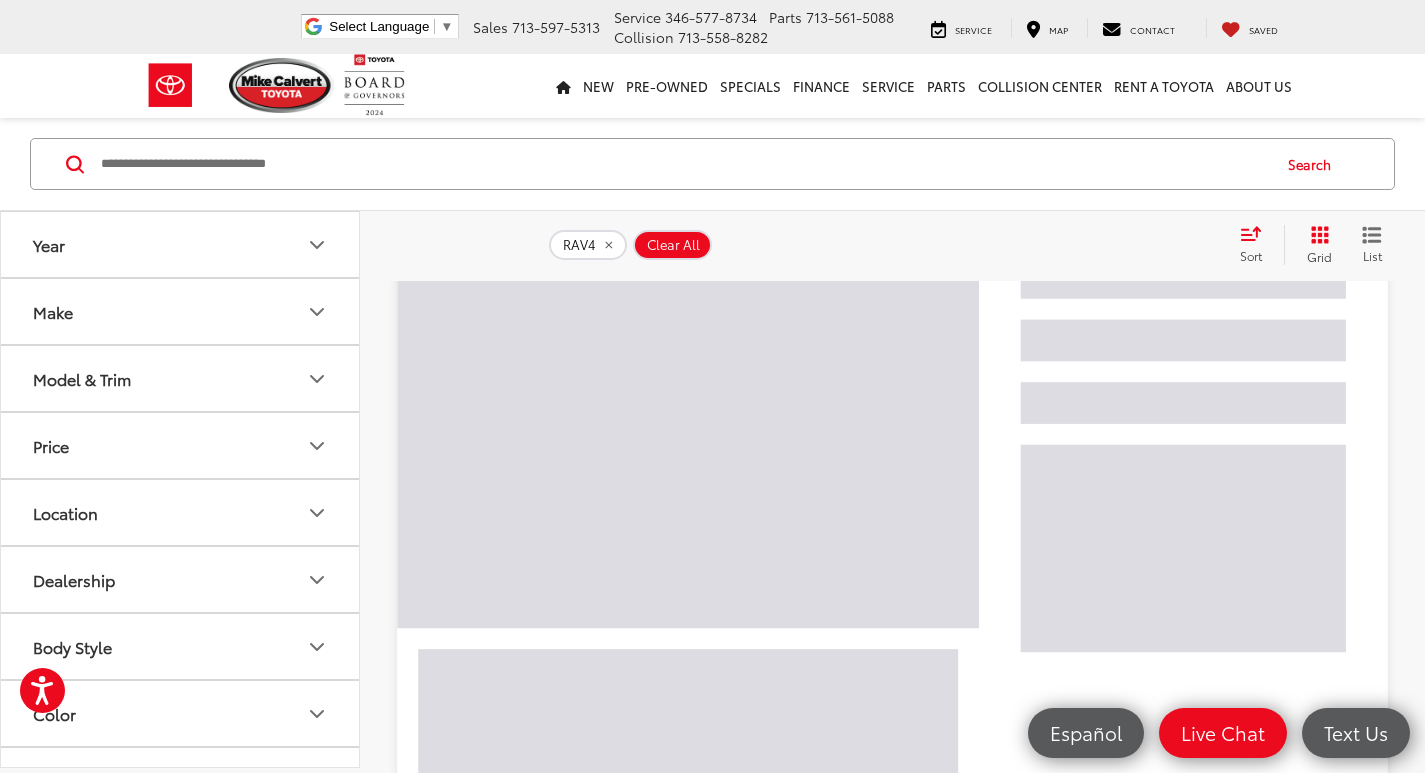 scroll, scrollTop: 0, scrollLeft: 0, axis: both 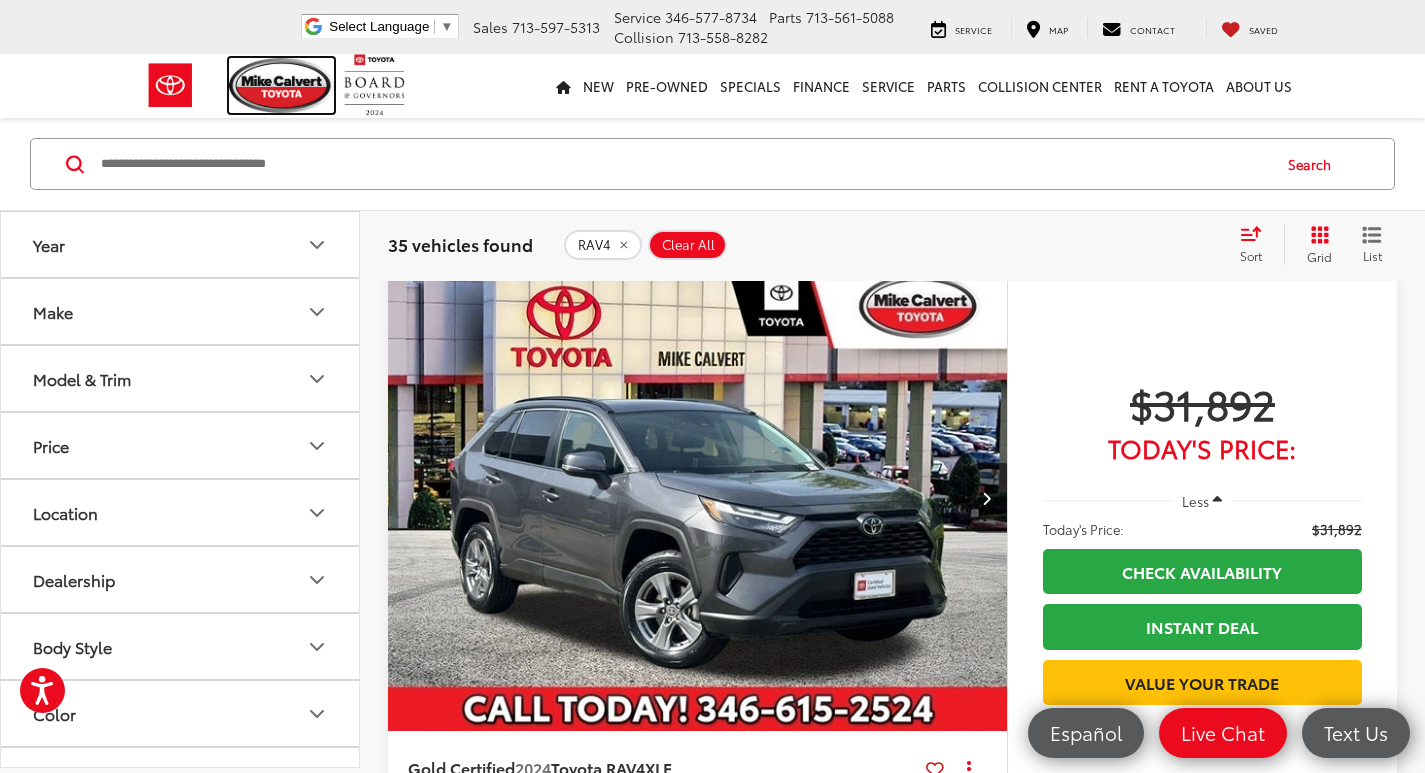 click at bounding box center (282, 85) 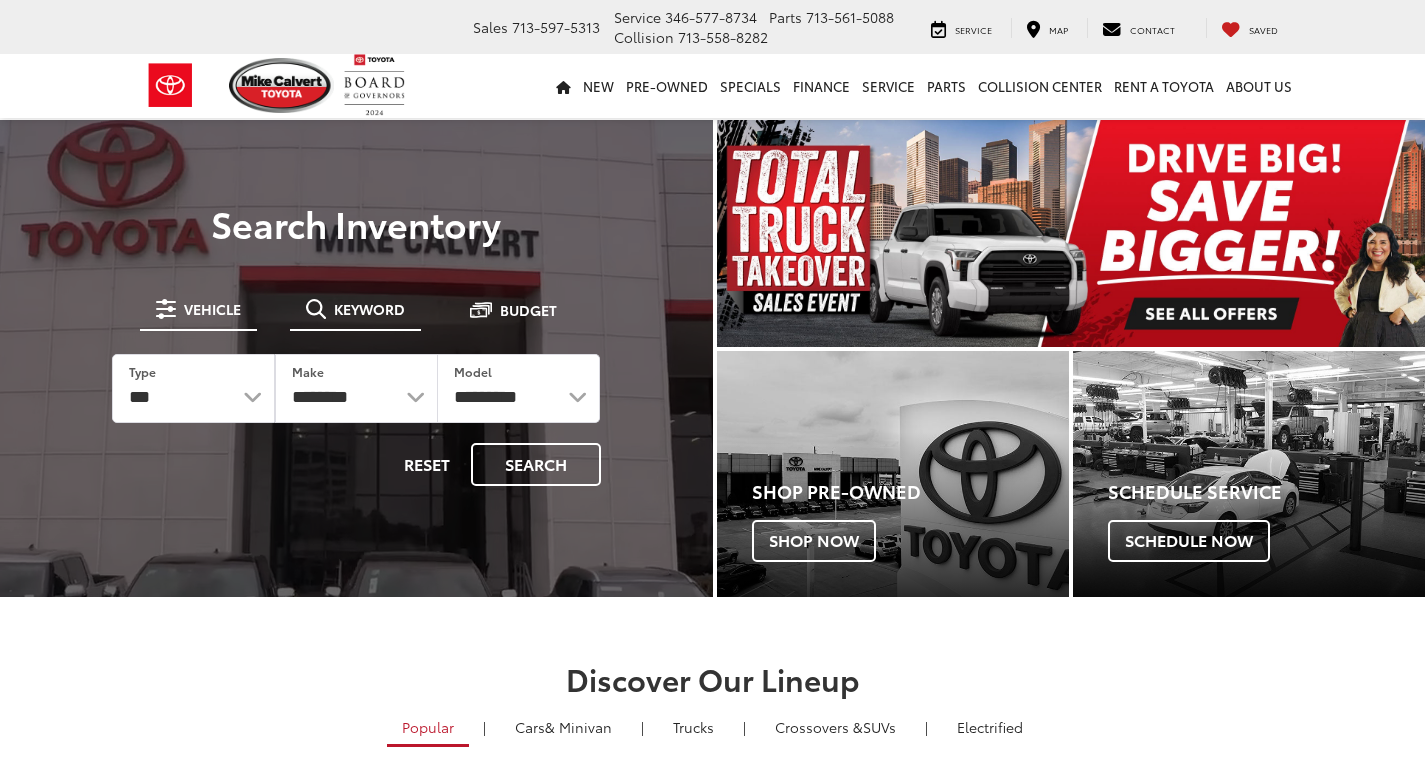 scroll, scrollTop: 0, scrollLeft: 0, axis: both 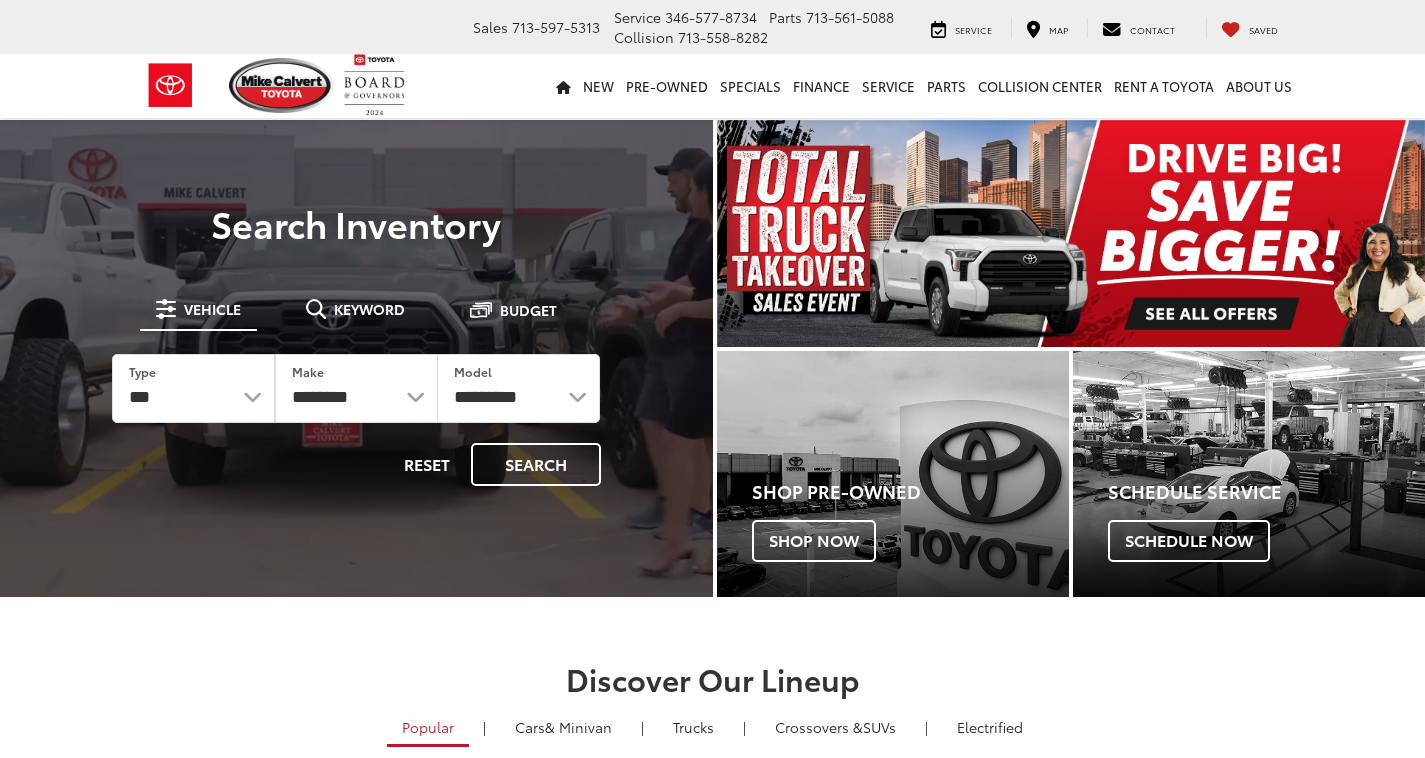 click on "Keyword" at bounding box center [369, 309] 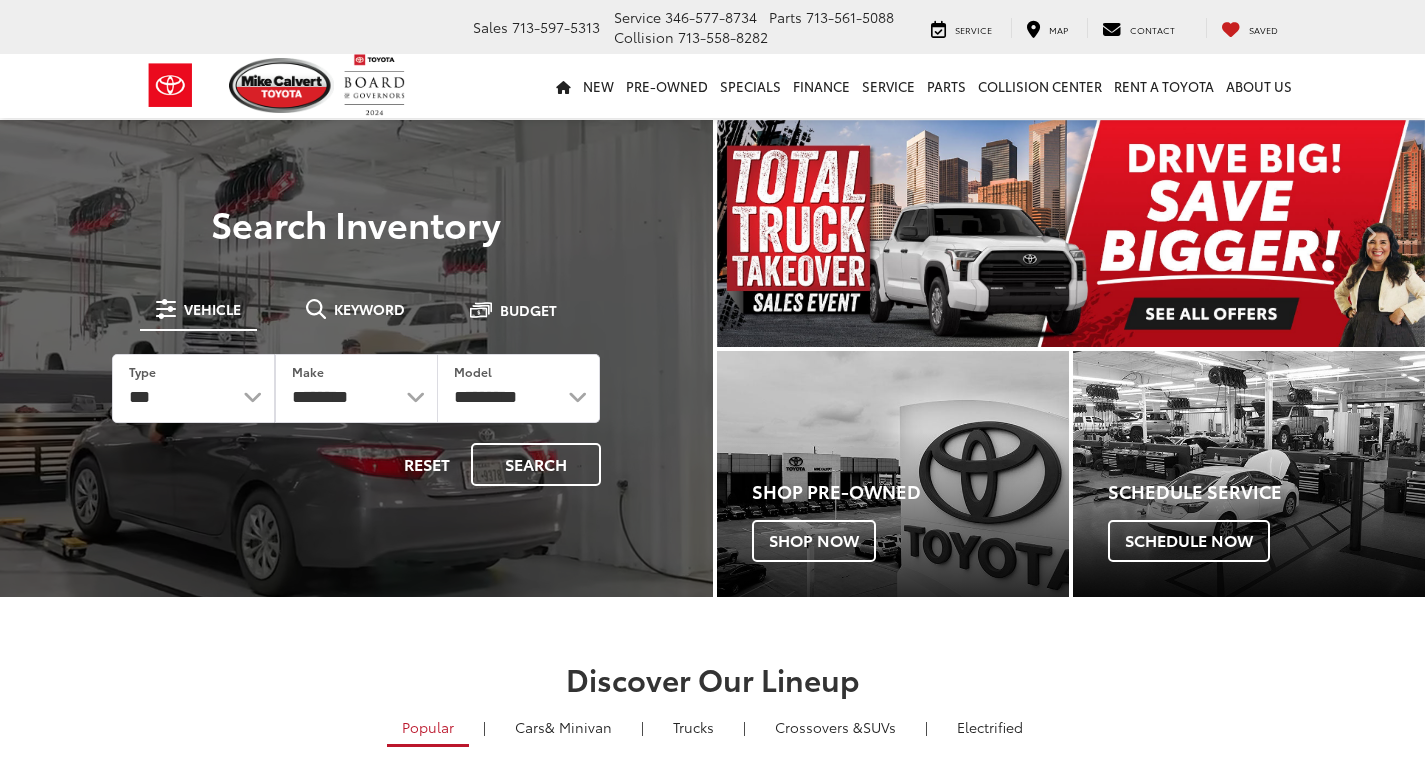 scroll, scrollTop: 0, scrollLeft: 0, axis: both 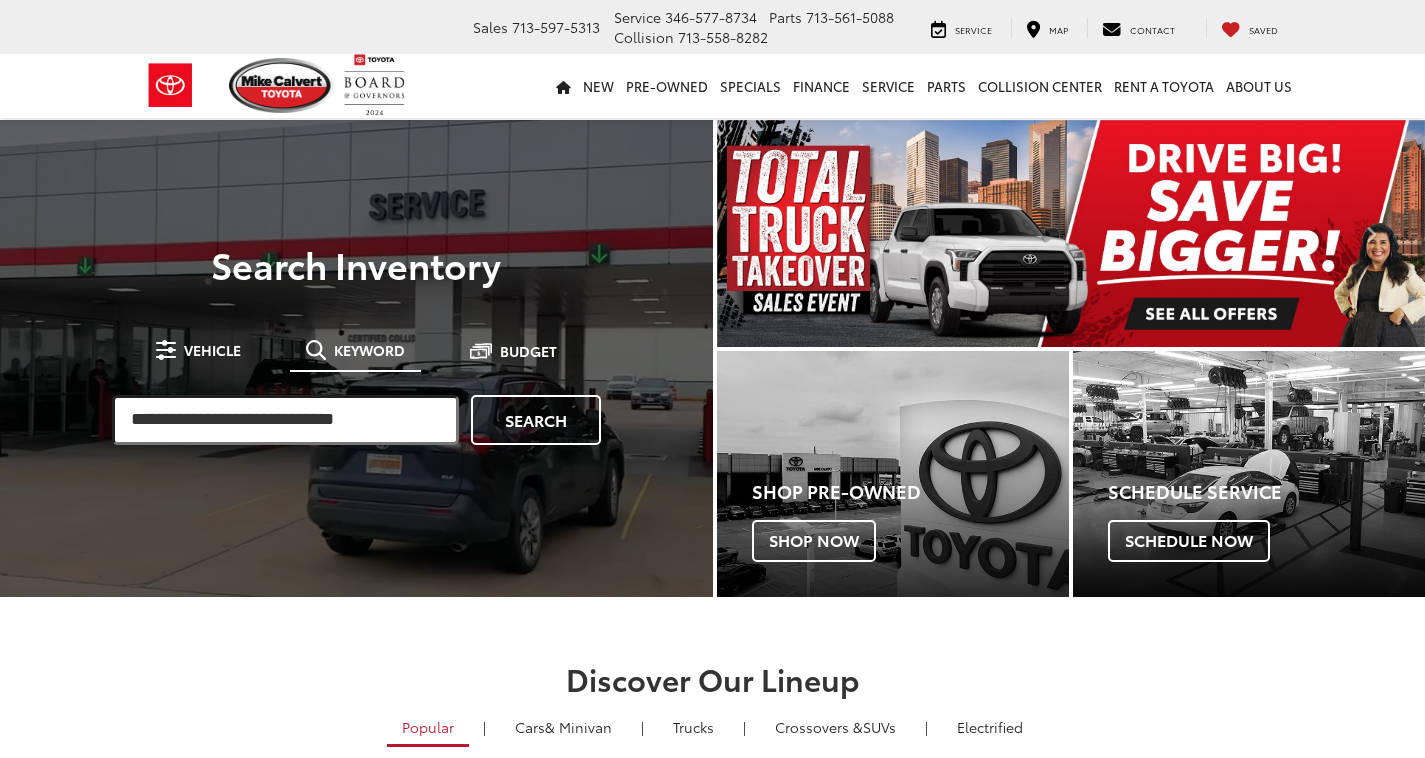 click at bounding box center (285, 420) 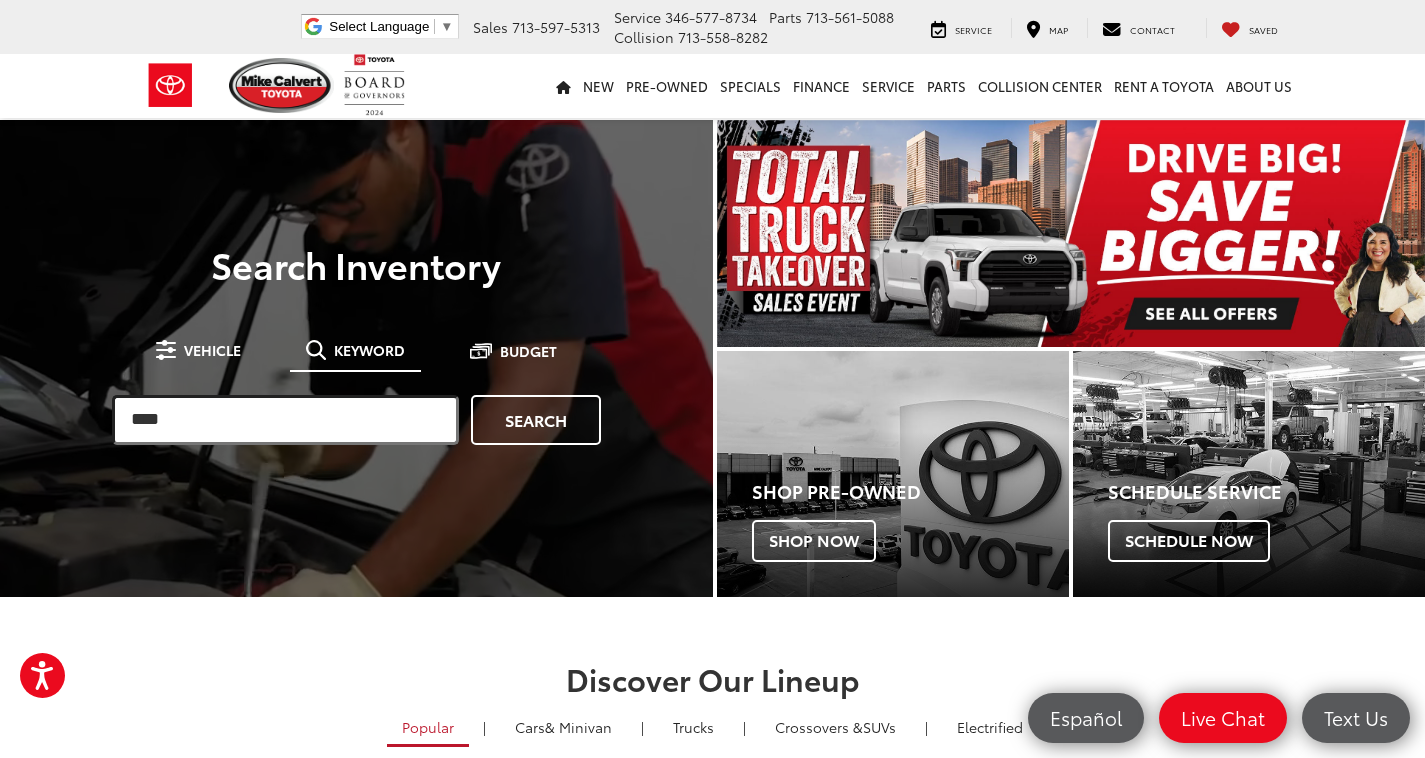 scroll, scrollTop: 0, scrollLeft: 0, axis: both 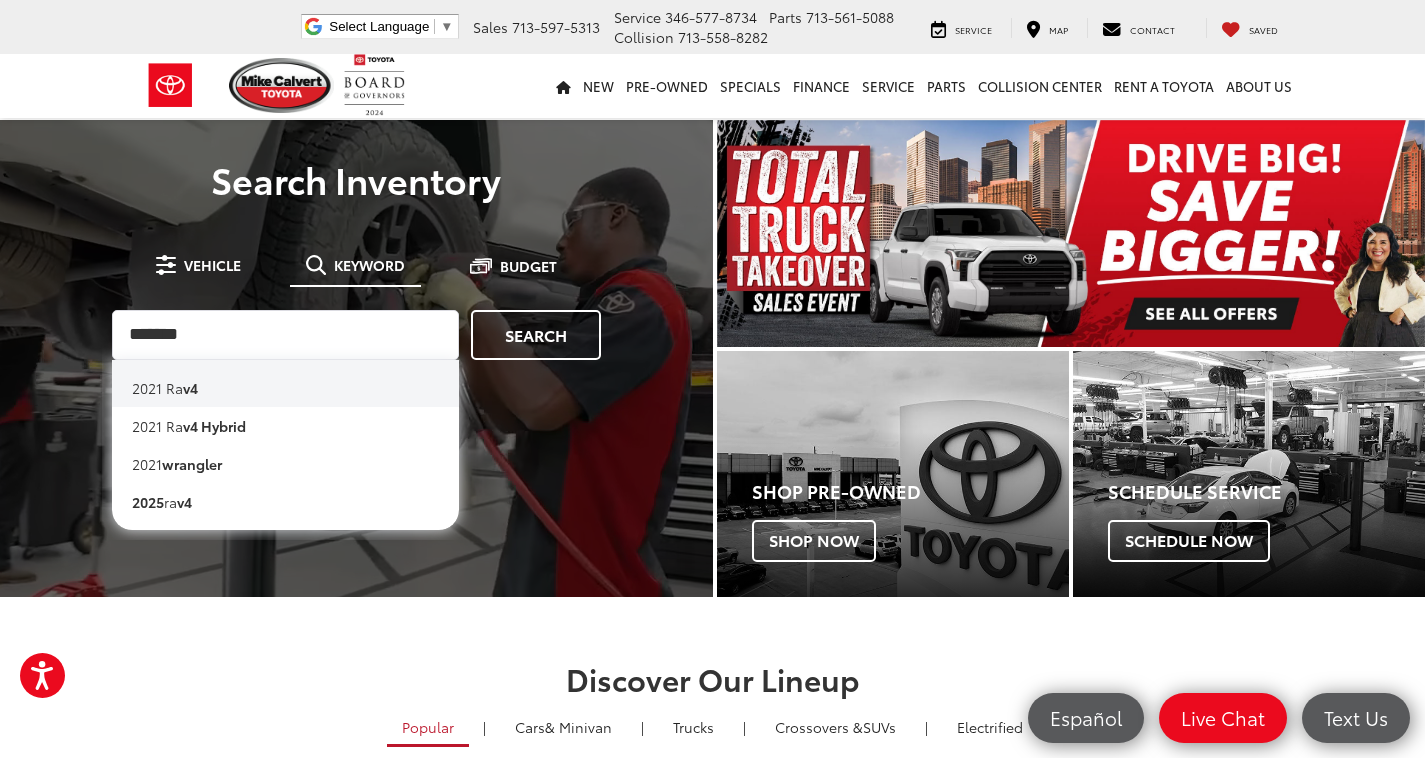 click on "2021 ra v4" at bounding box center (285, 383) 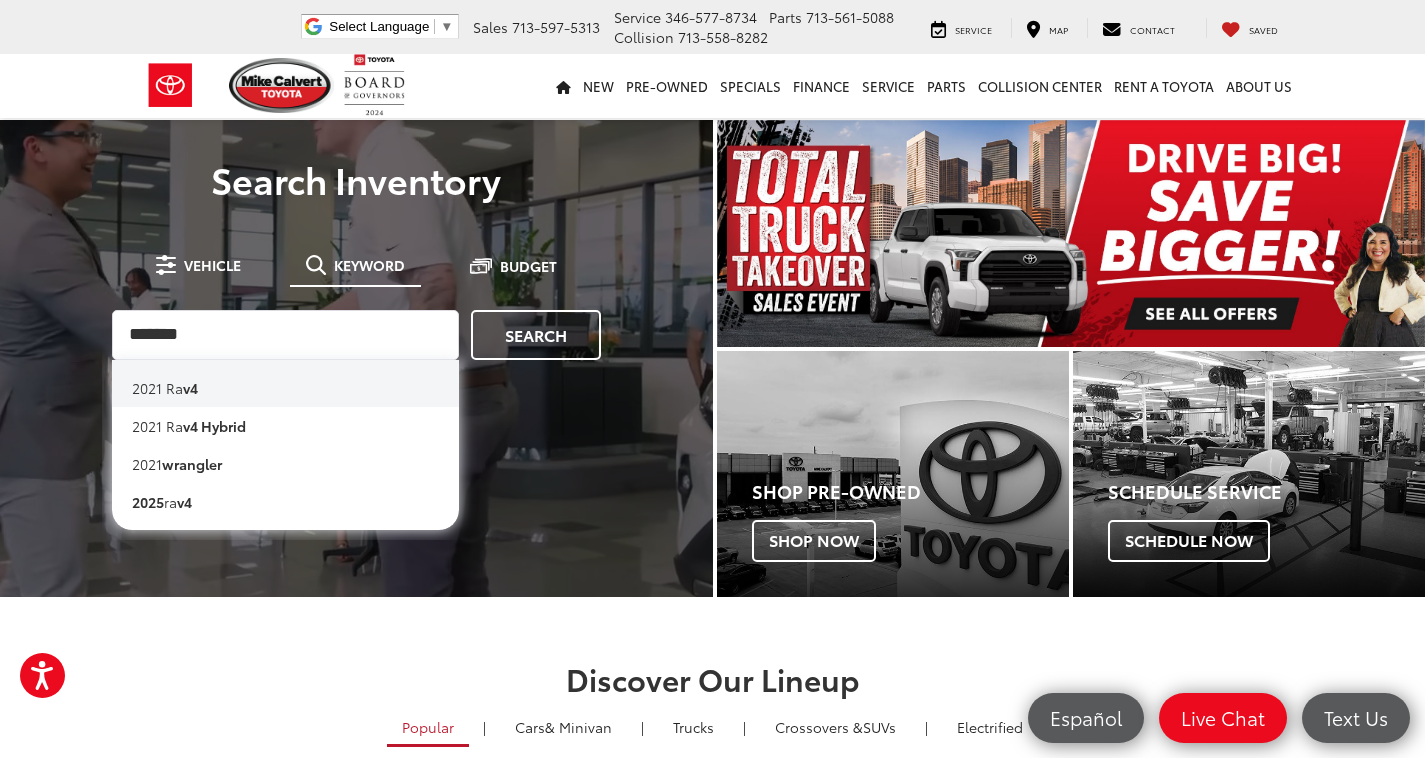 type on "*********" 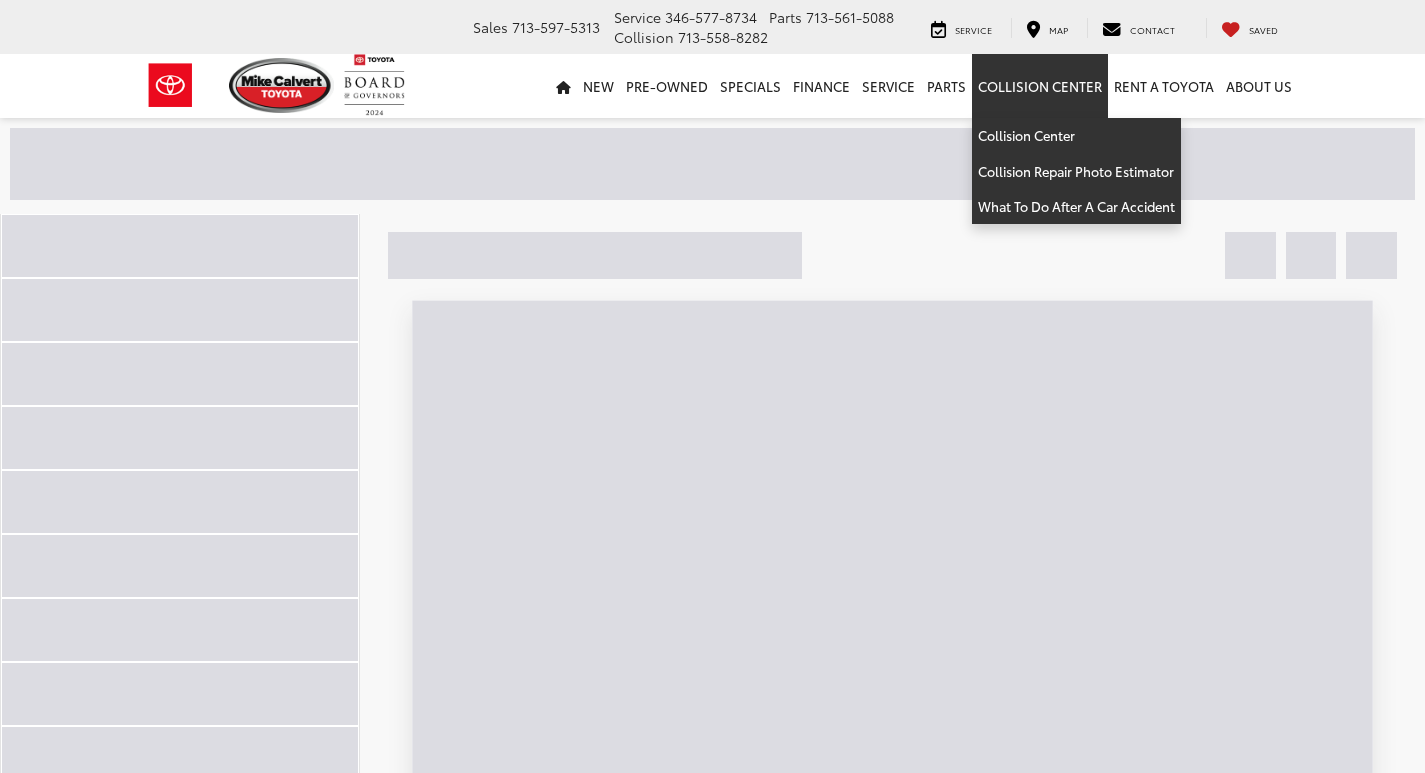 scroll, scrollTop: 0, scrollLeft: 0, axis: both 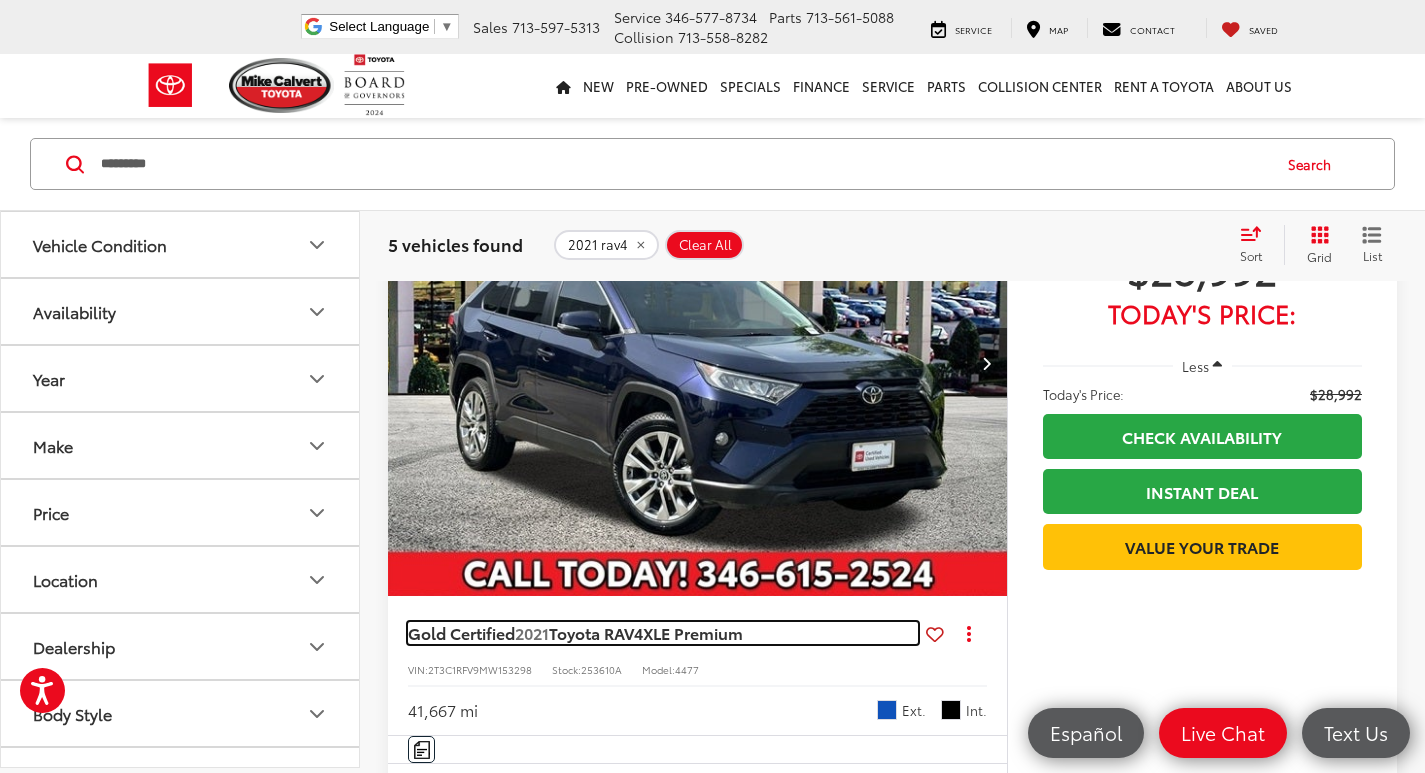 click on "Toyota RAV4" at bounding box center (596, 632) 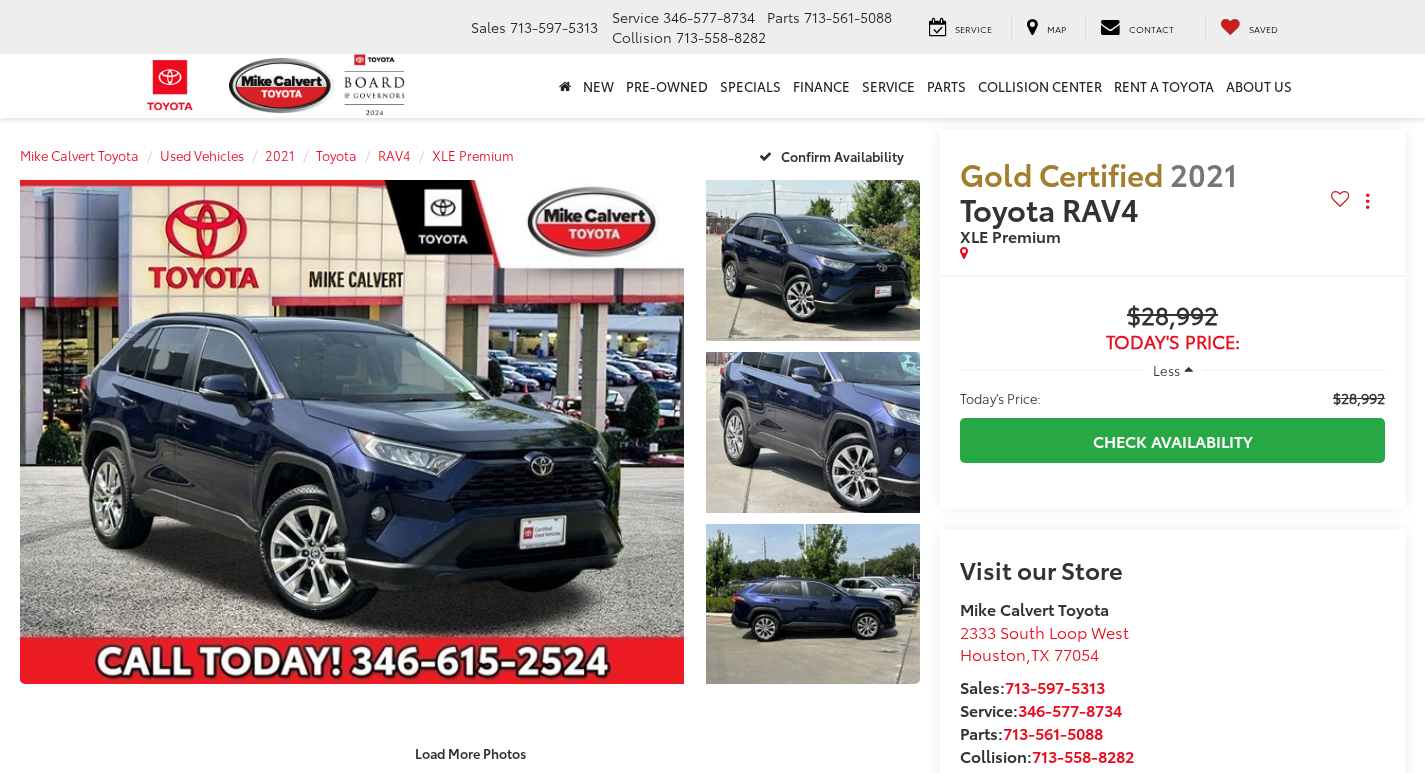 scroll, scrollTop: 0, scrollLeft: 0, axis: both 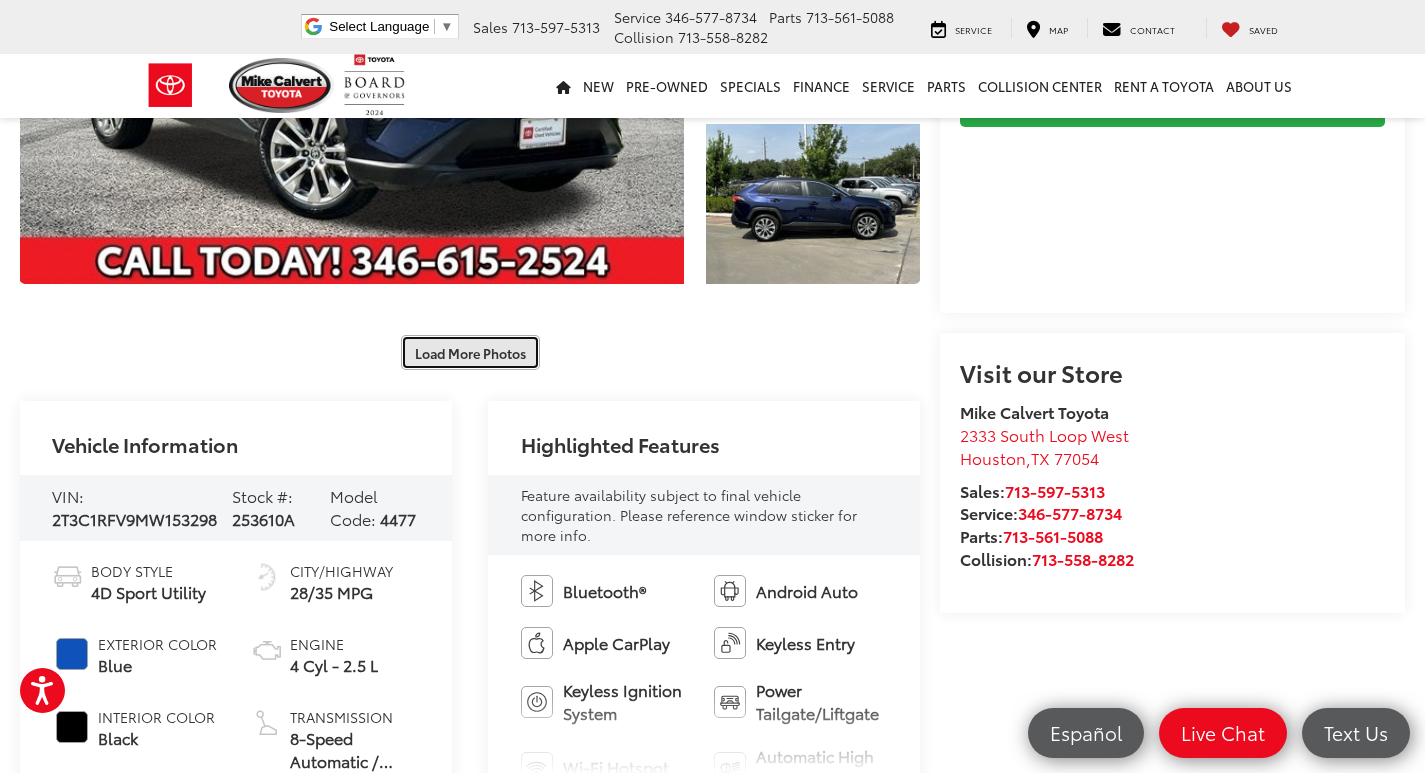 click on "Load More Photos" at bounding box center (470, 352) 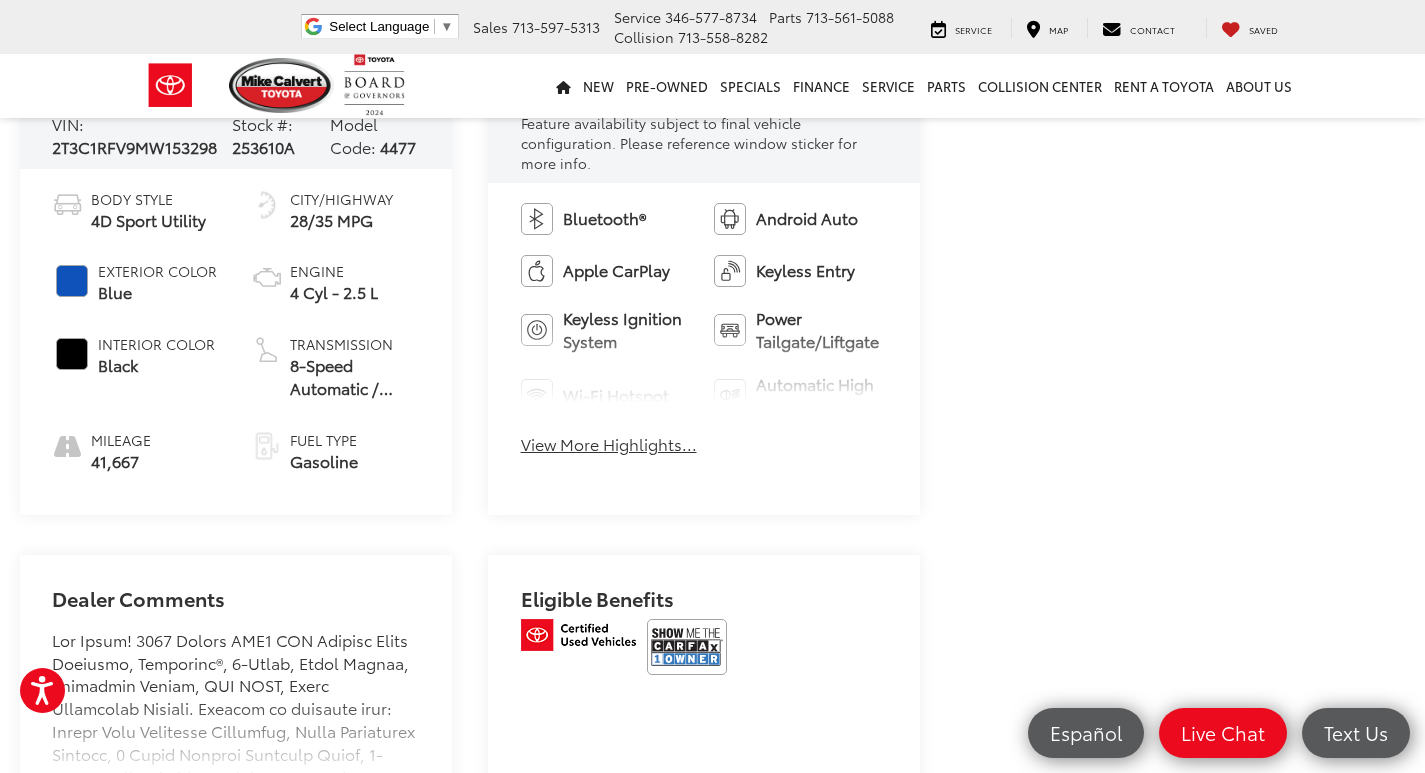 scroll, scrollTop: 1800, scrollLeft: 0, axis: vertical 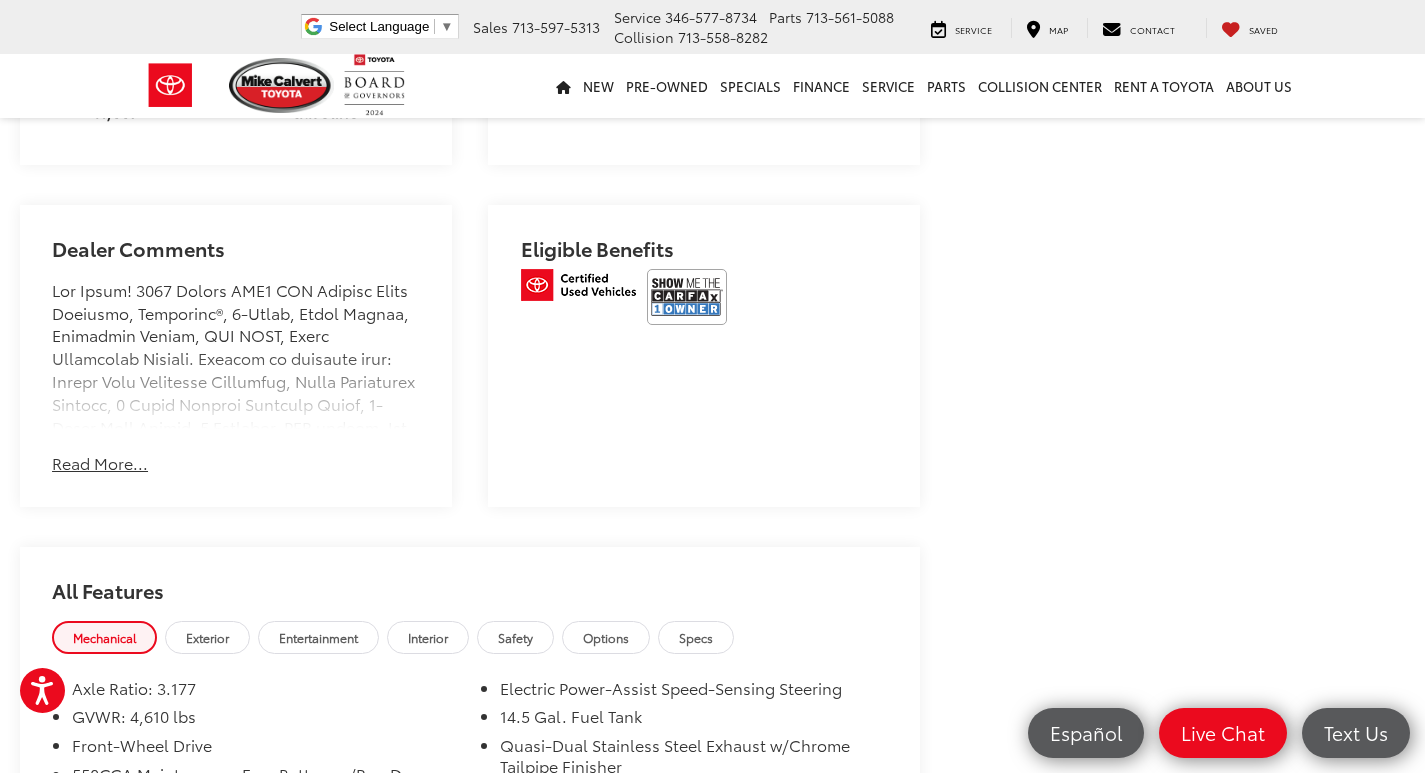 click on "Read More..." at bounding box center [100, 463] 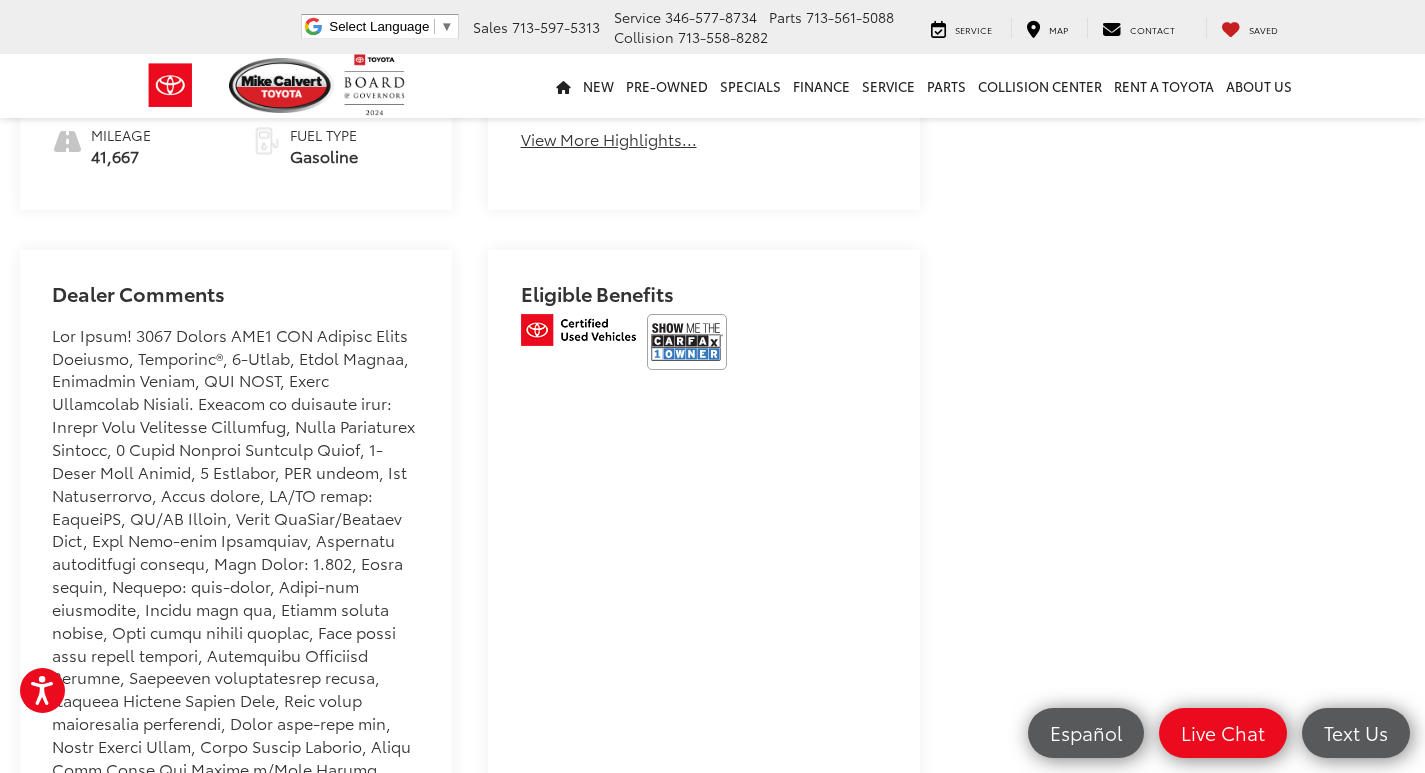 scroll, scrollTop: 1100, scrollLeft: 0, axis: vertical 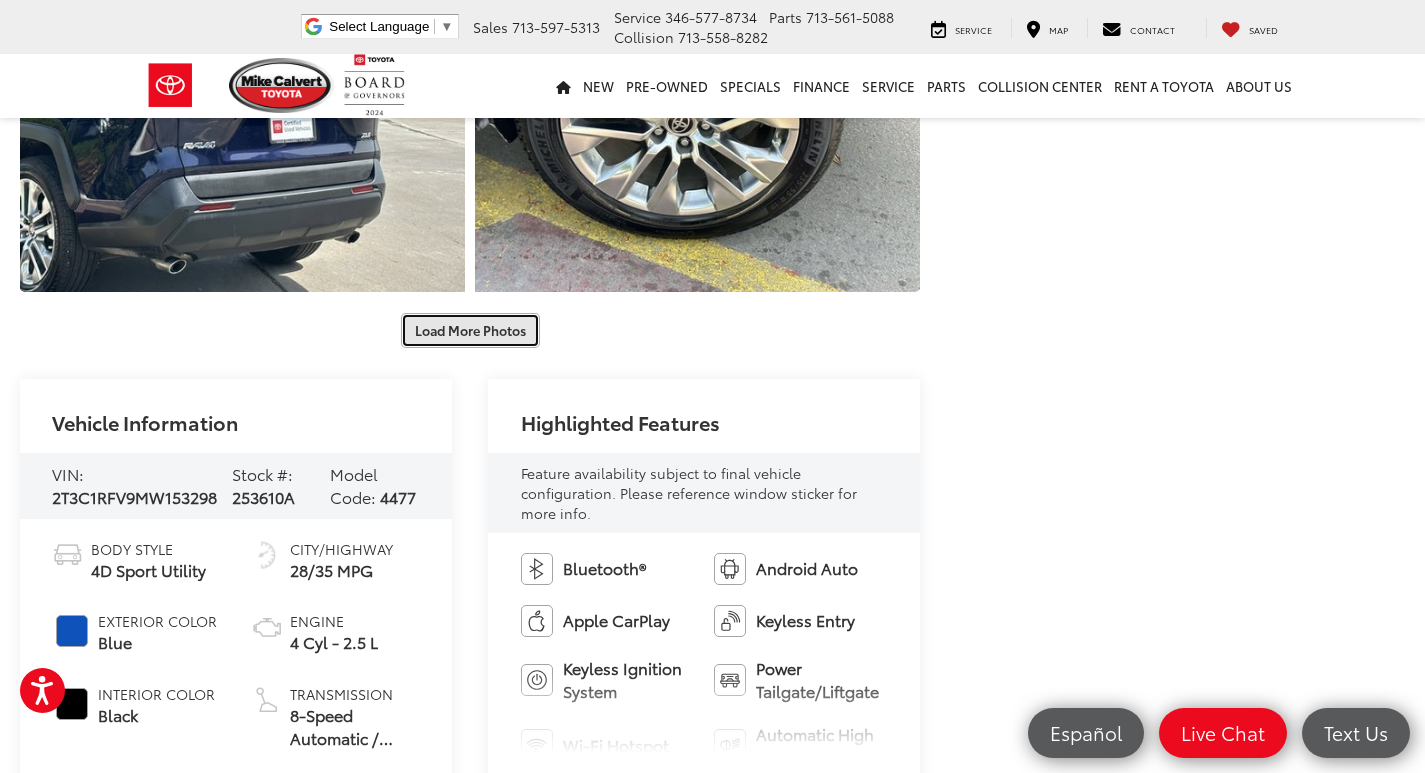 click on "Load More Photos" at bounding box center (470, 330) 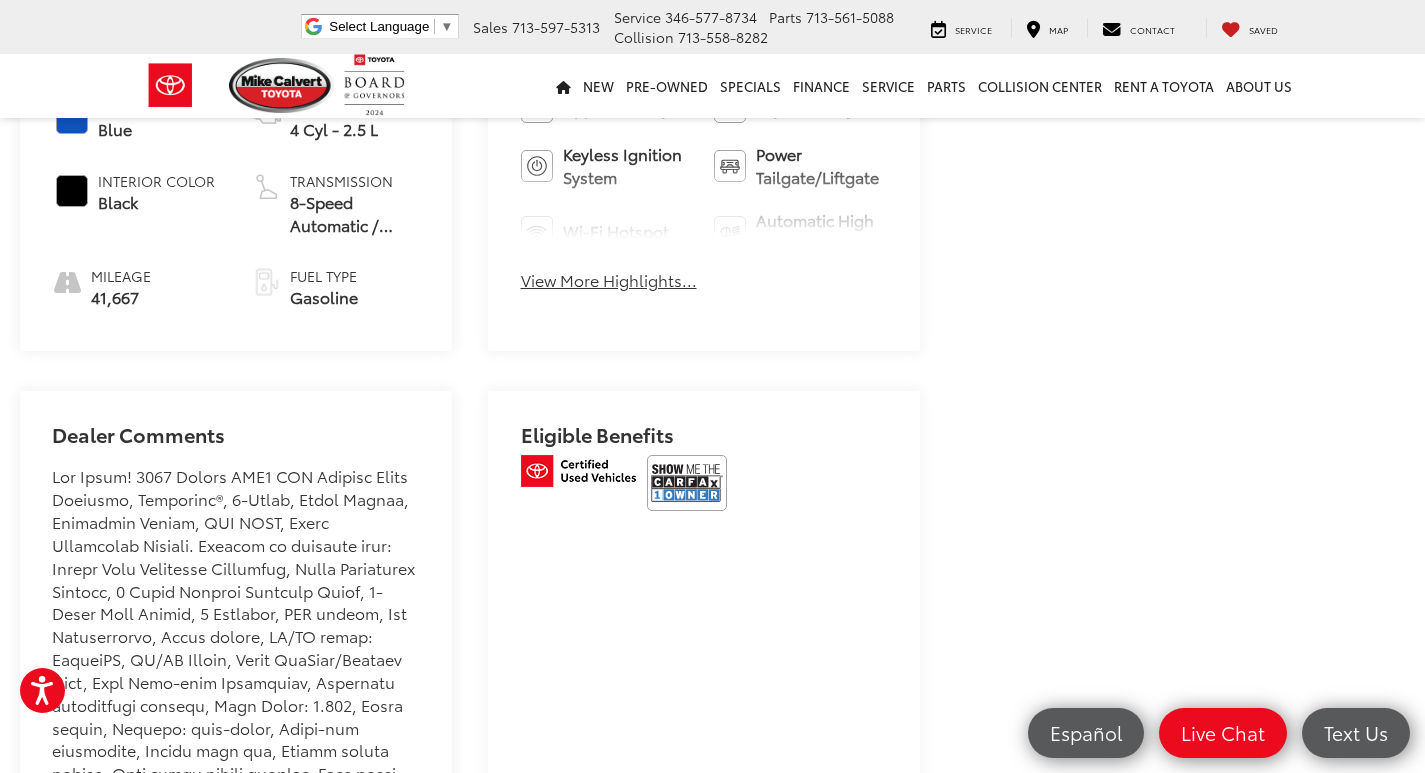 scroll, scrollTop: 2300, scrollLeft: 0, axis: vertical 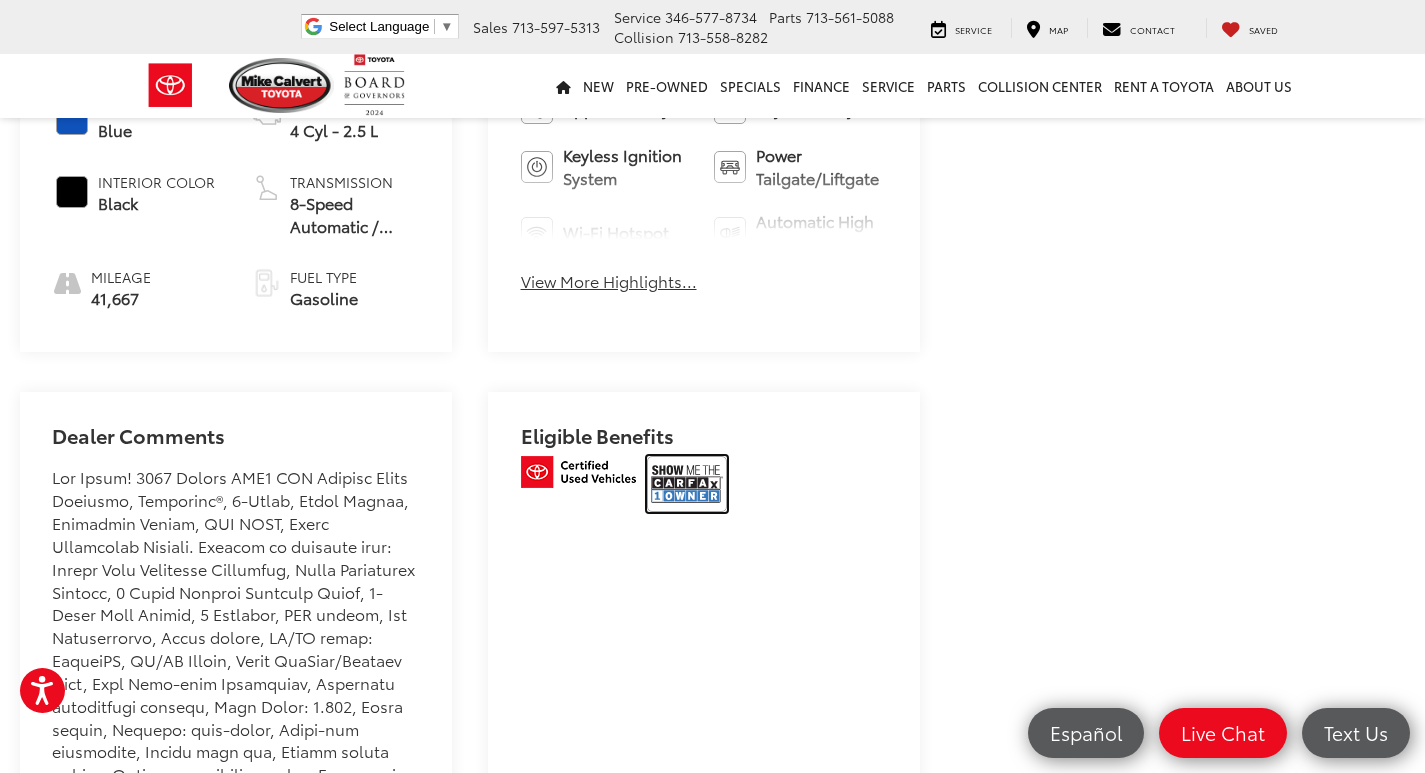 click at bounding box center [687, 484] 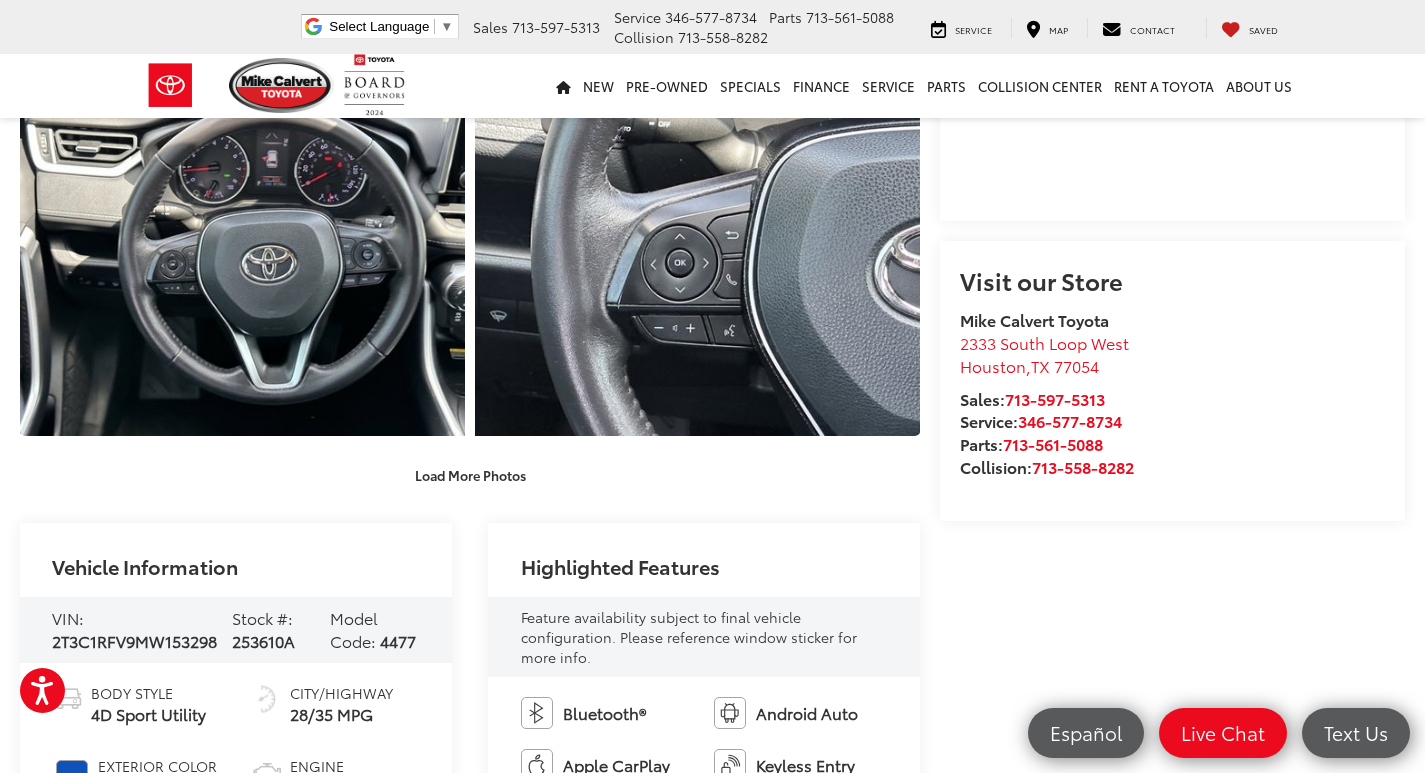 scroll, scrollTop: 1800, scrollLeft: 0, axis: vertical 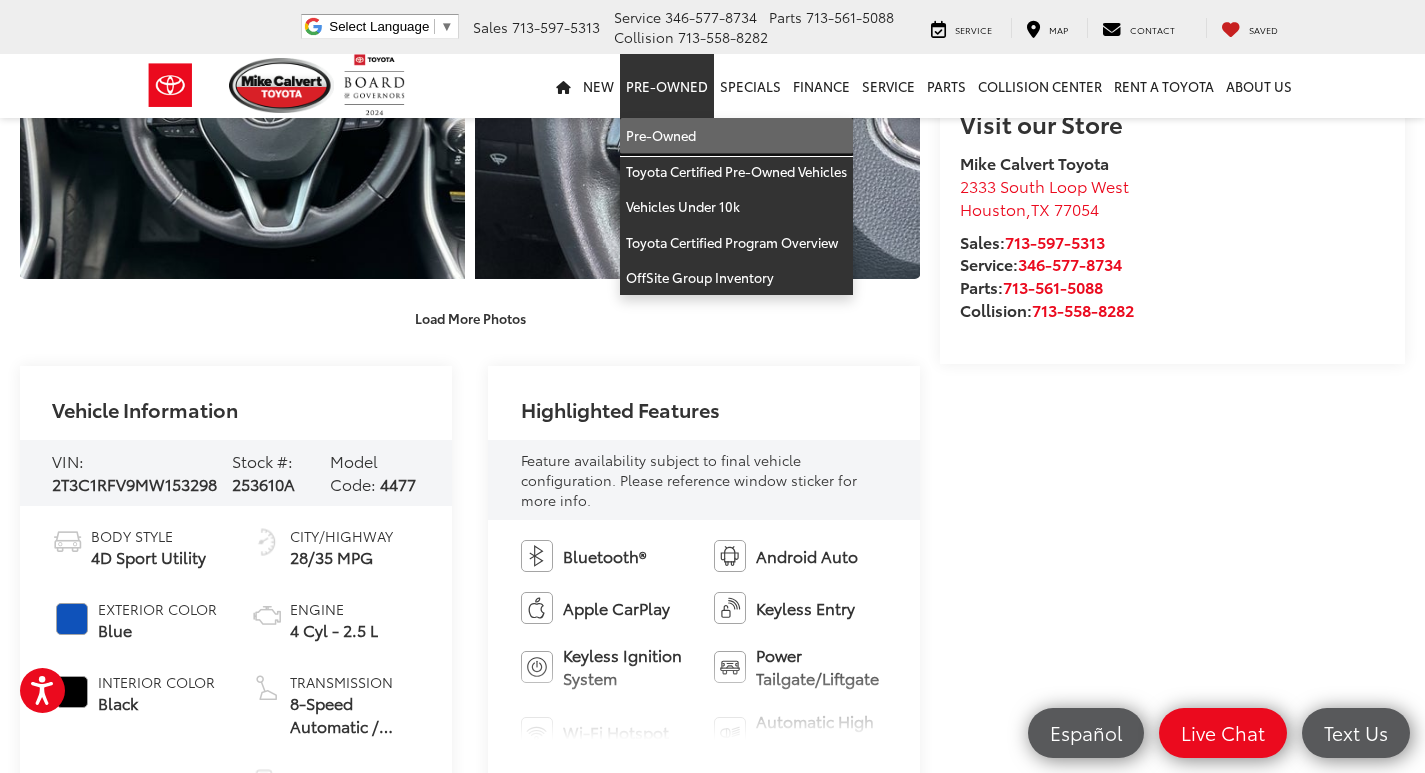 click on "Pre-Owned" at bounding box center (736, 136) 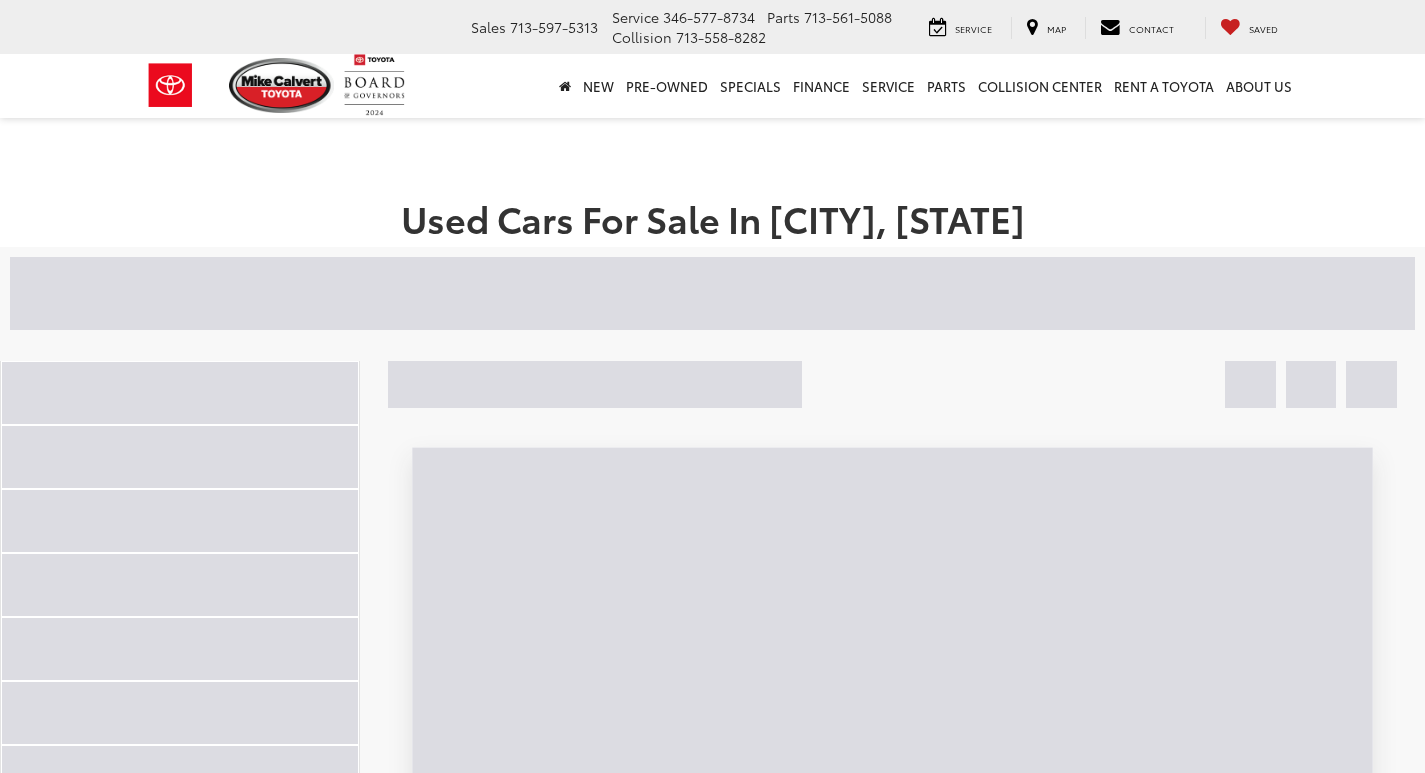 scroll, scrollTop: 0, scrollLeft: 0, axis: both 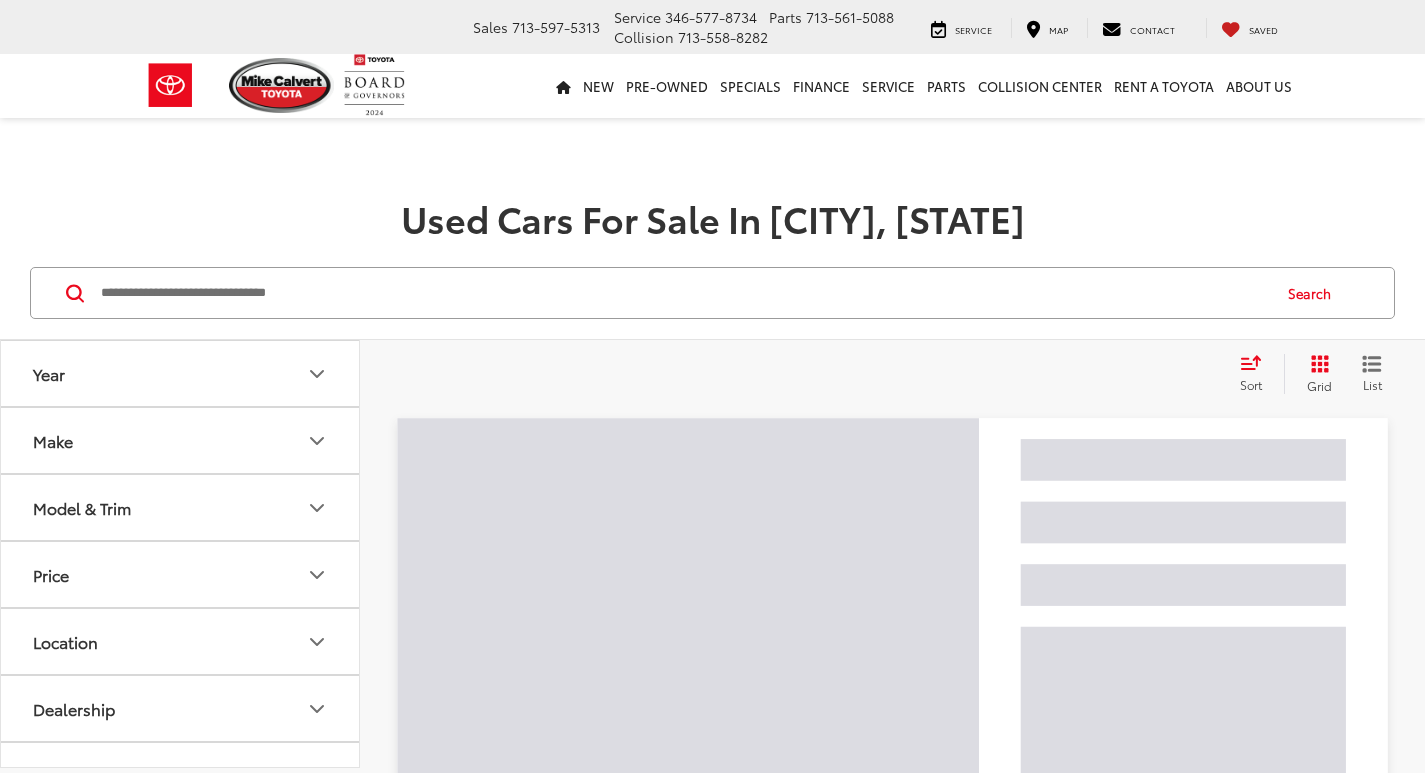 click at bounding box center (684, 293) 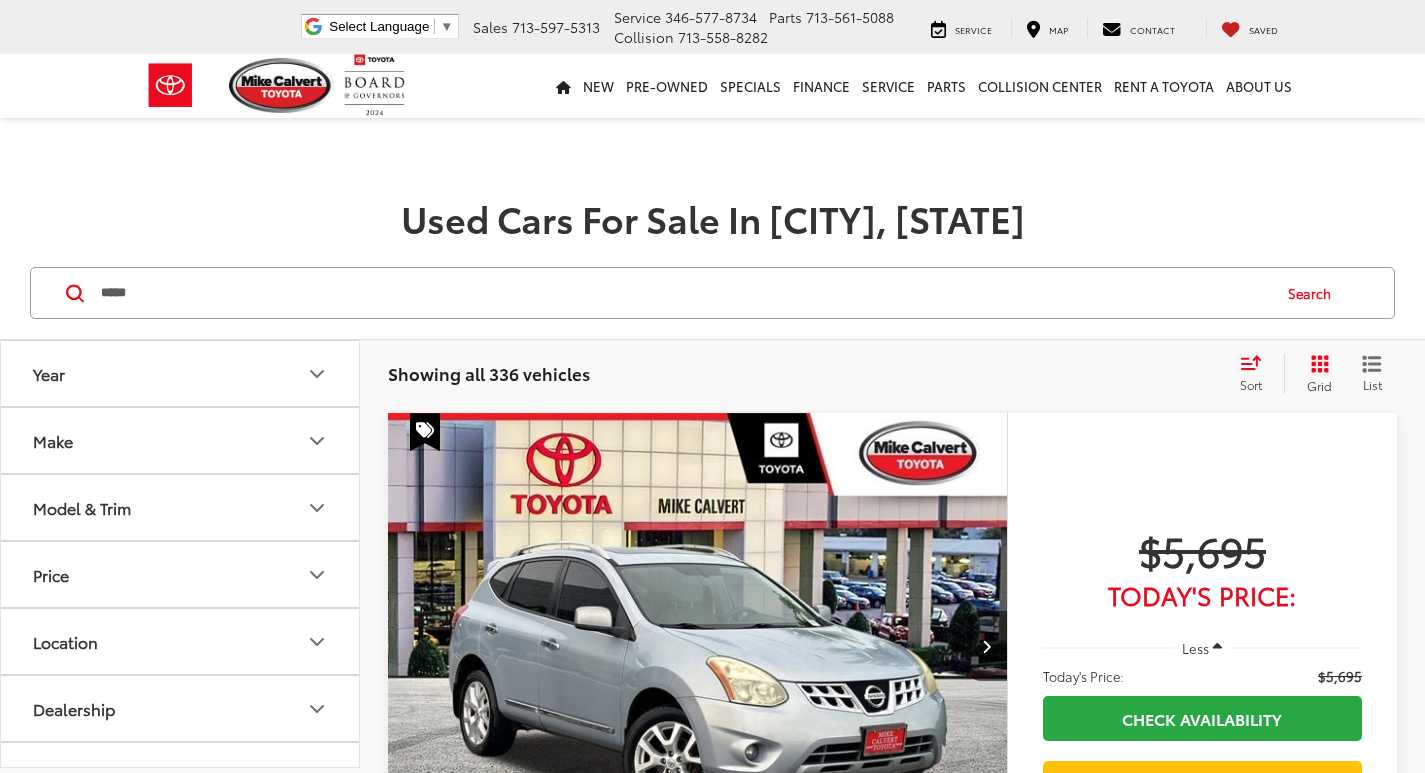 scroll, scrollTop: 0, scrollLeft: 0, axis: both 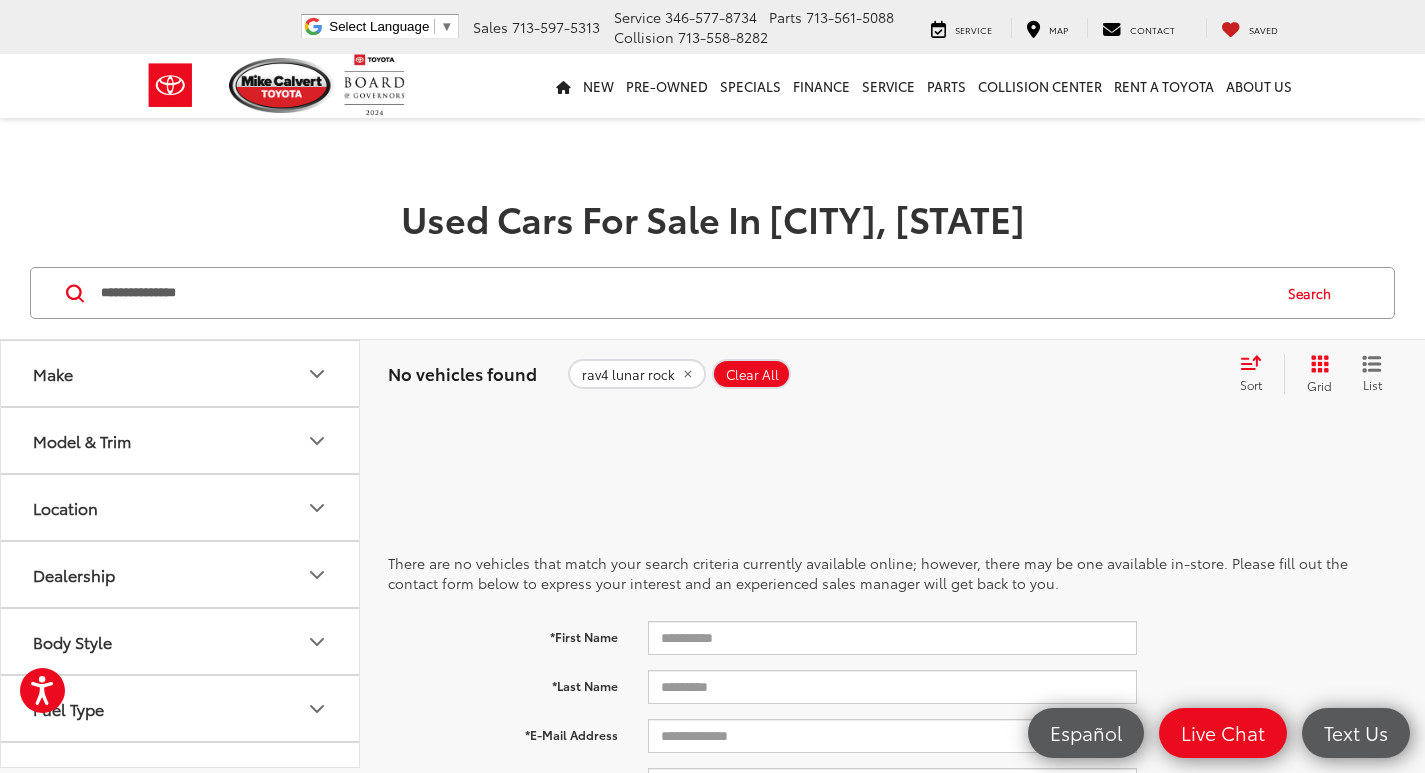 click on "**********" at bounding box center [684, 293] 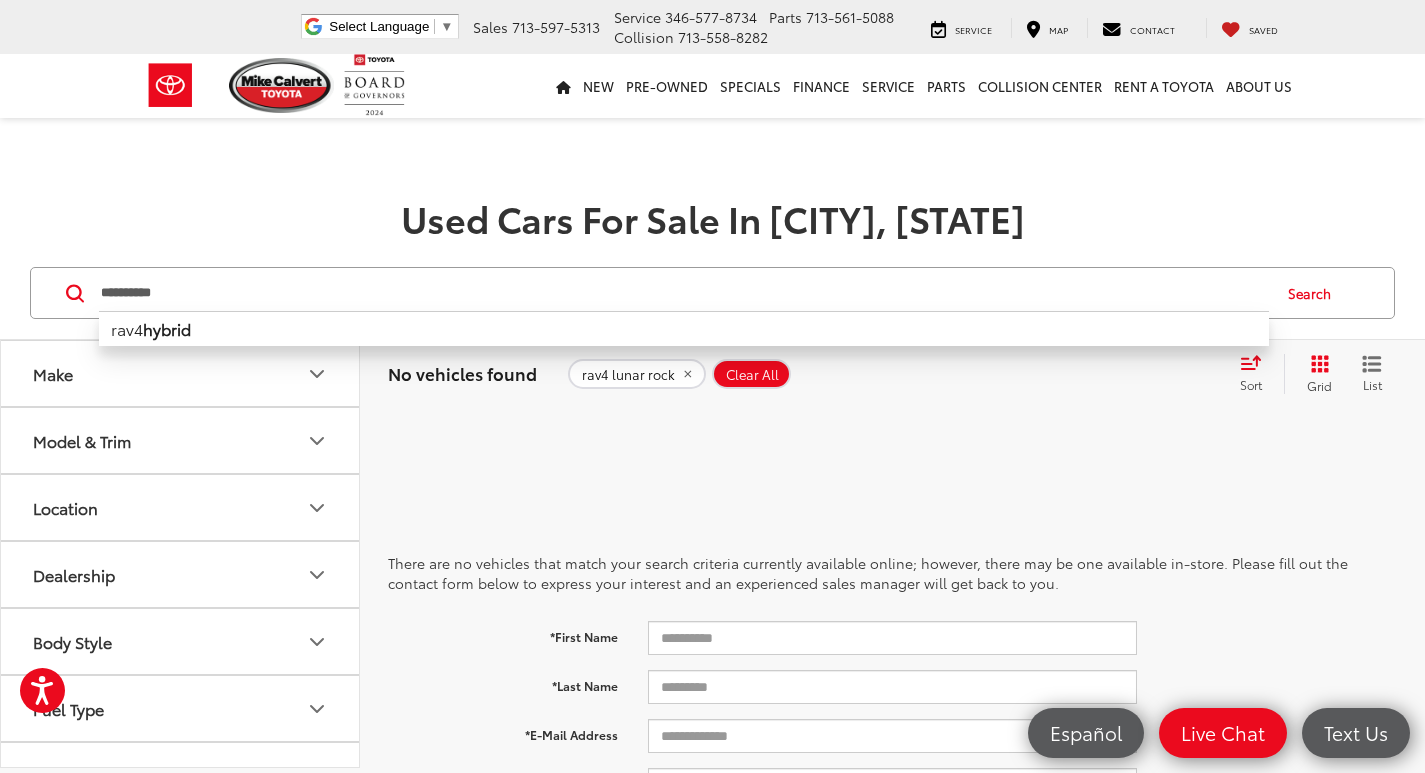 type on "**********" 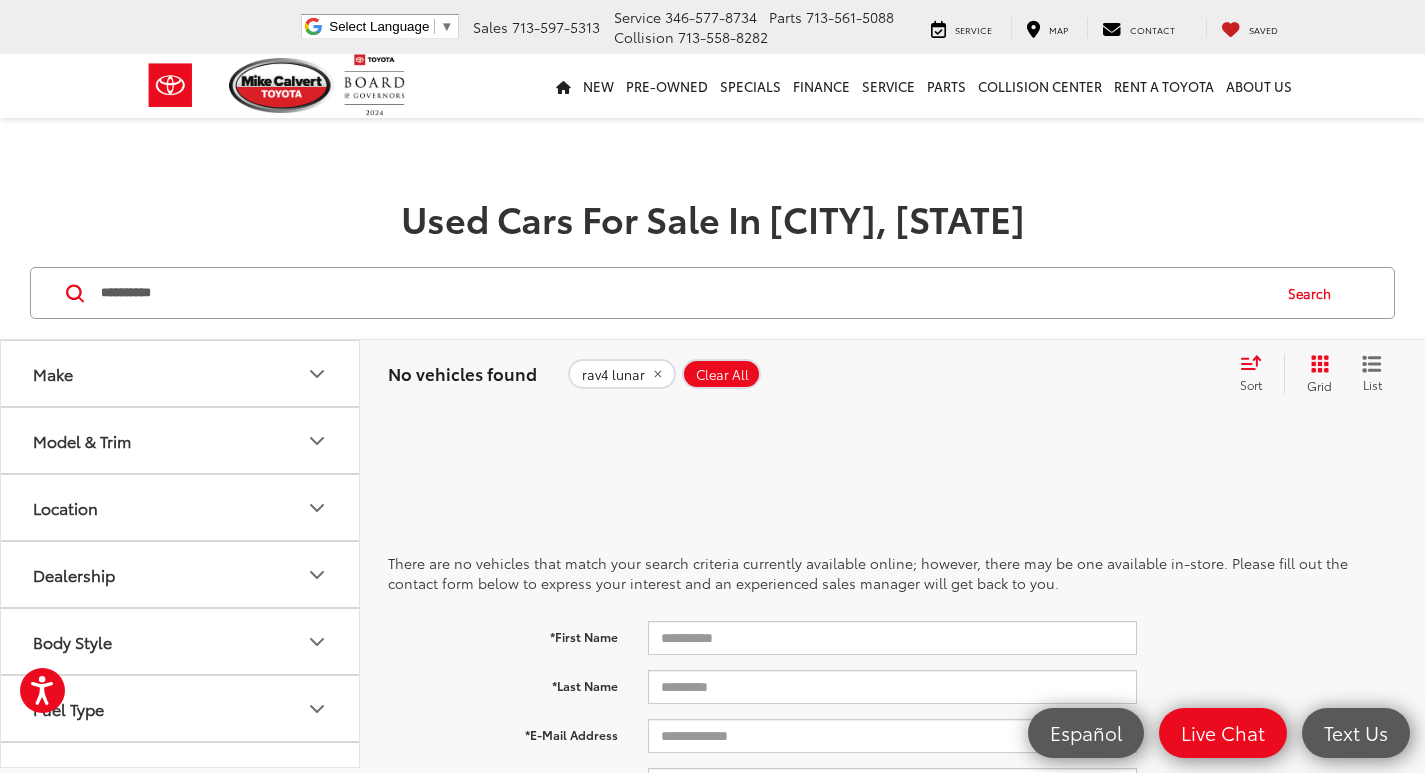 click 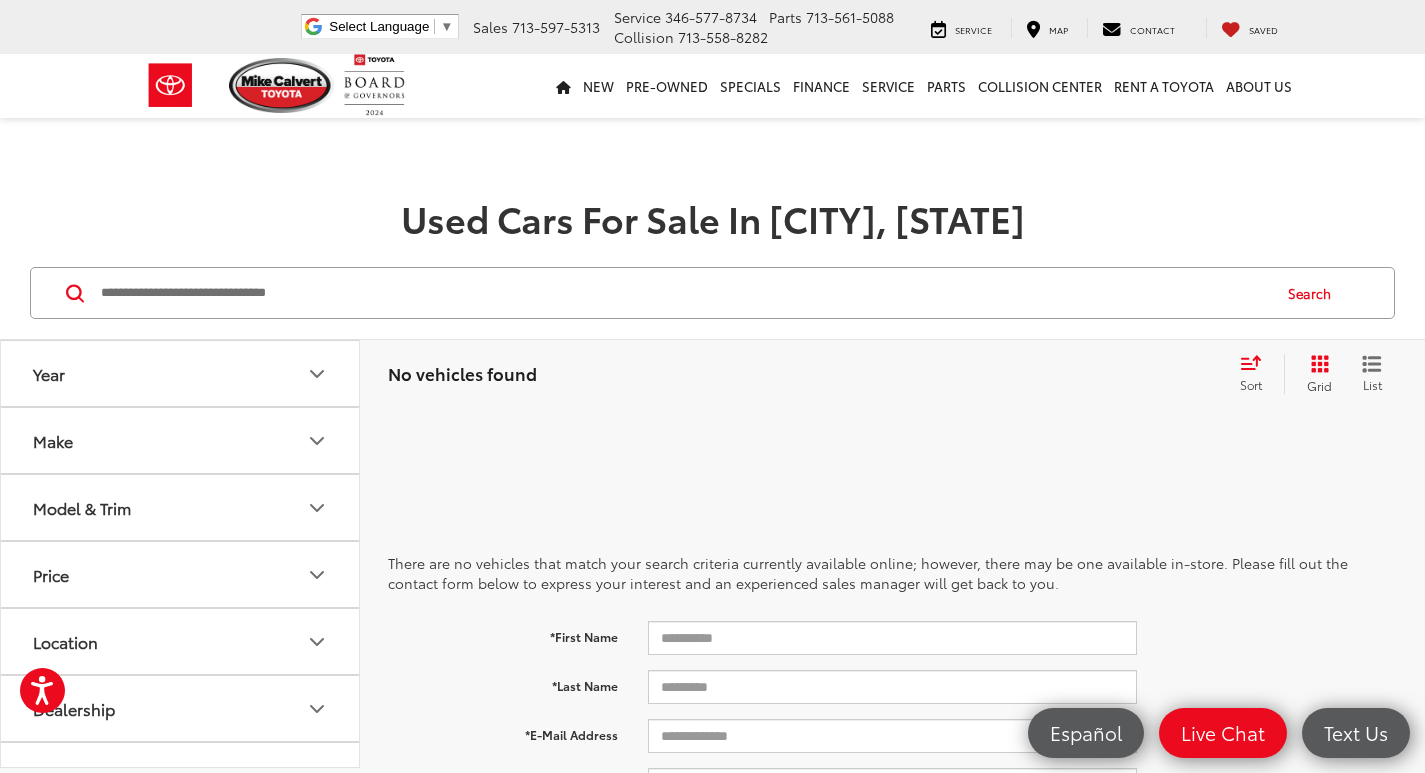 click at bounding box center (684, 293) 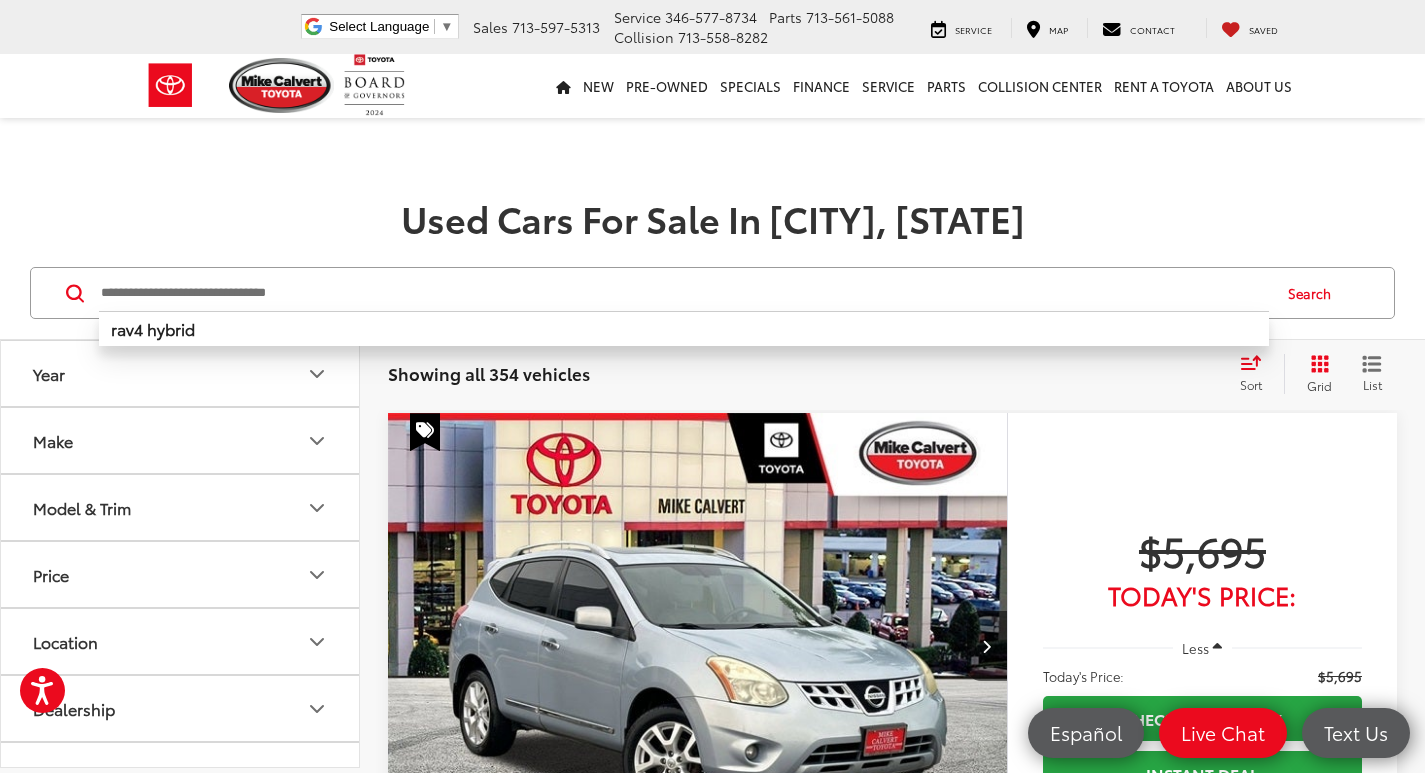 click on "Used Cars For Sale In [CITY], [STATE]" at bounding box center [712, 218] 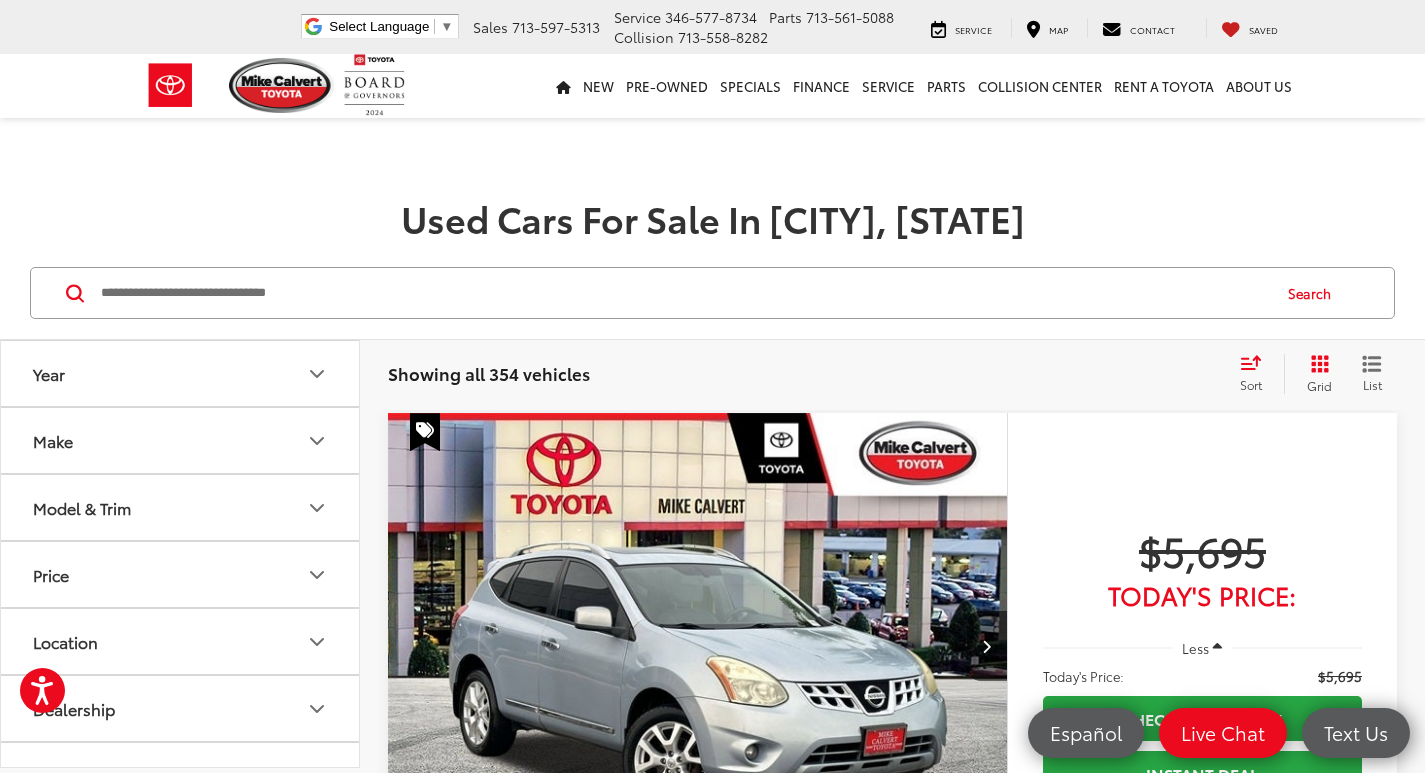 click at bounding box center [684, 293] 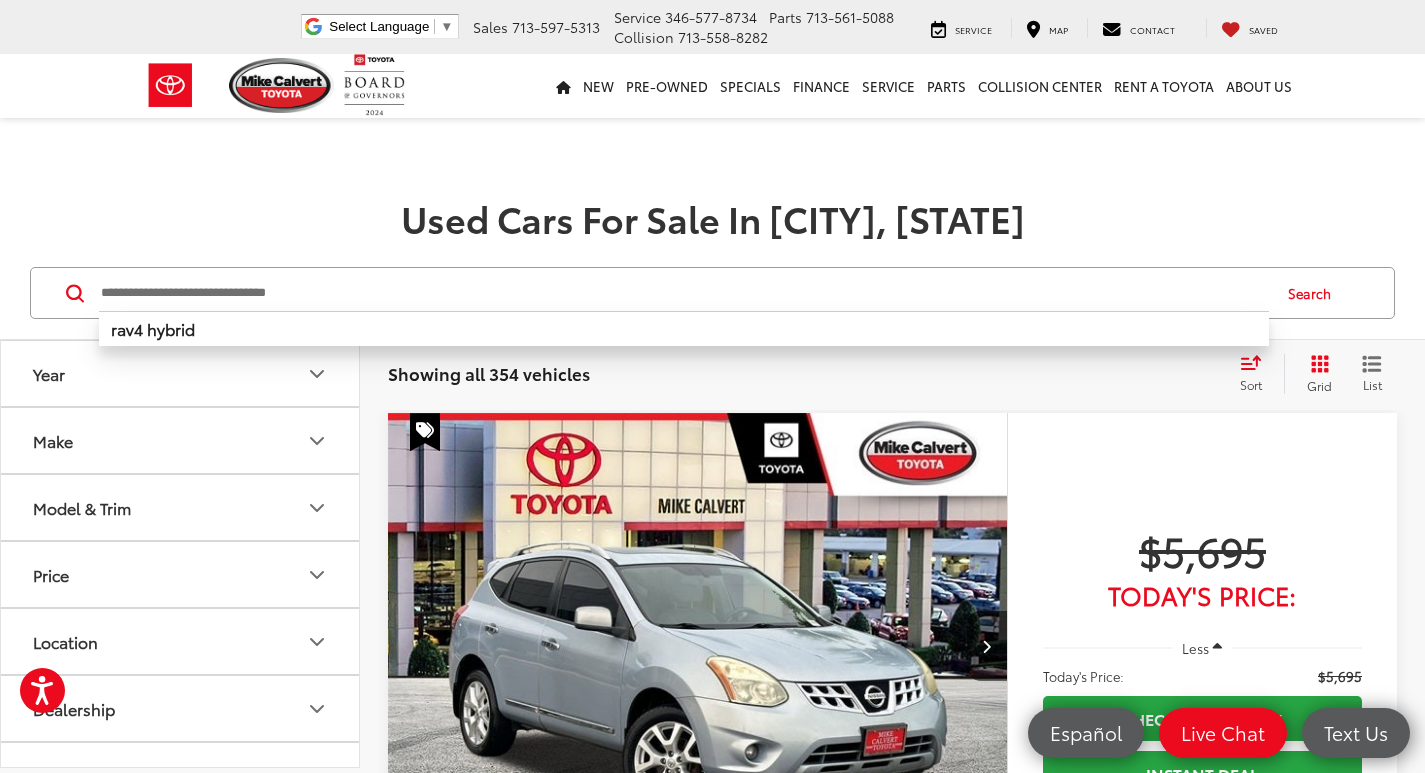 click on "rav4 hybrid Search" at bounding box center (712, 293) 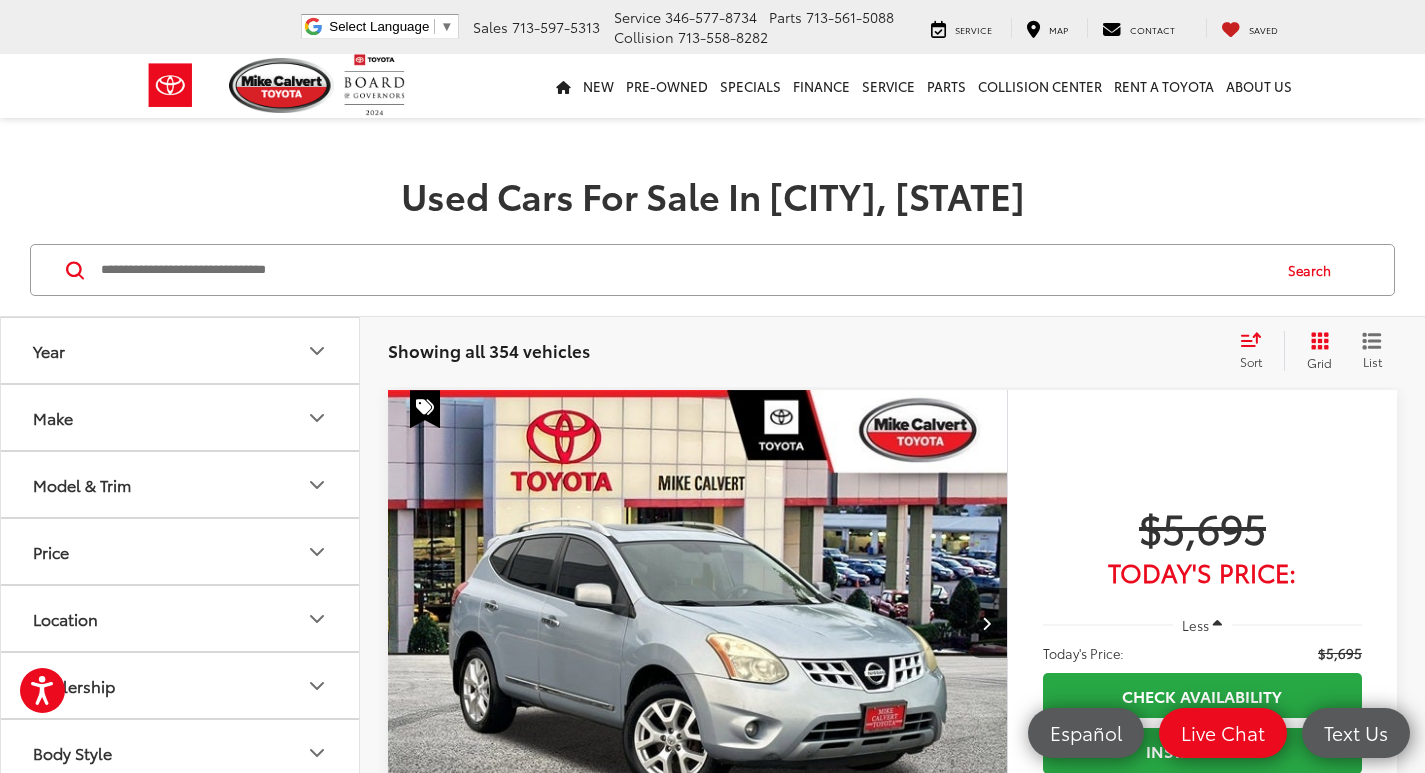 scroll, scrollTop: 0, scrollLeft: 0, axis: both 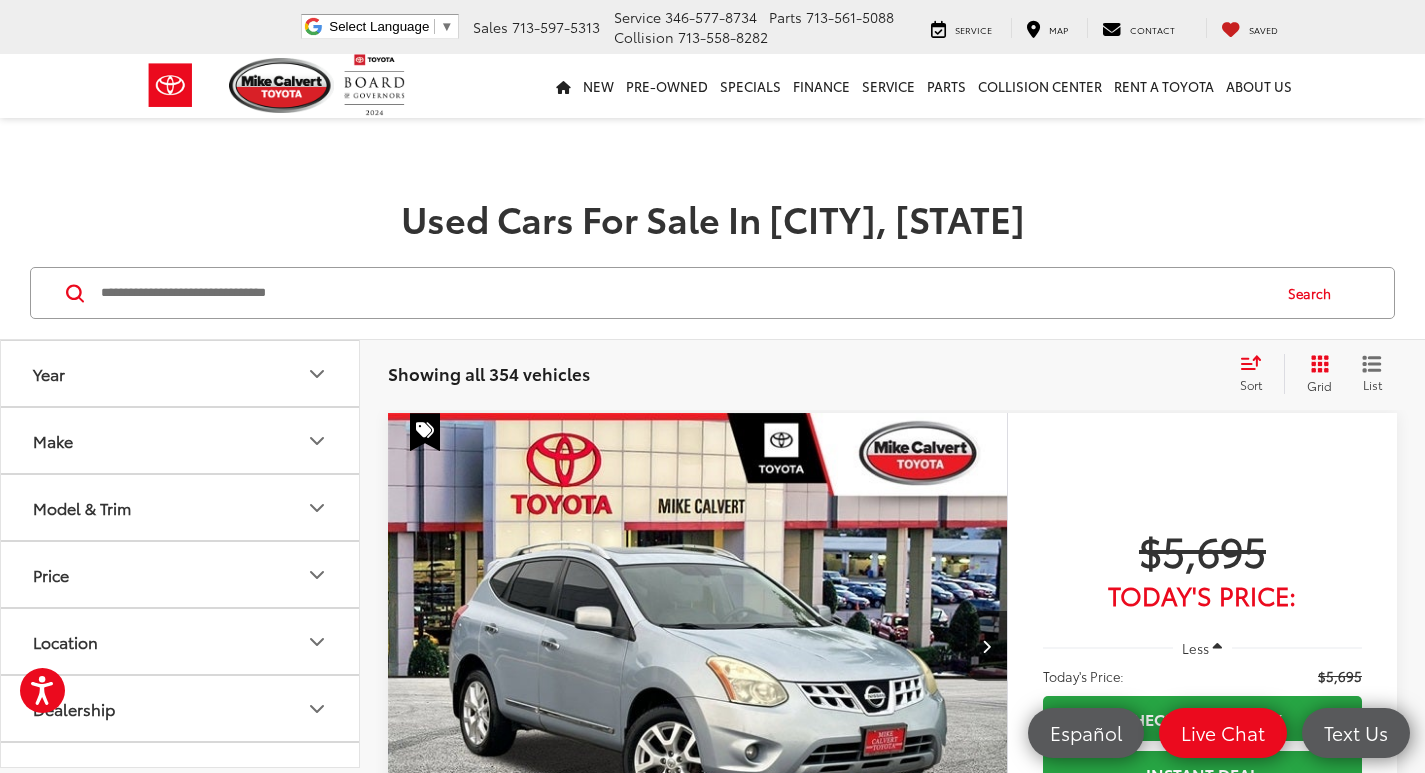 click at bounding box center [684, 293] 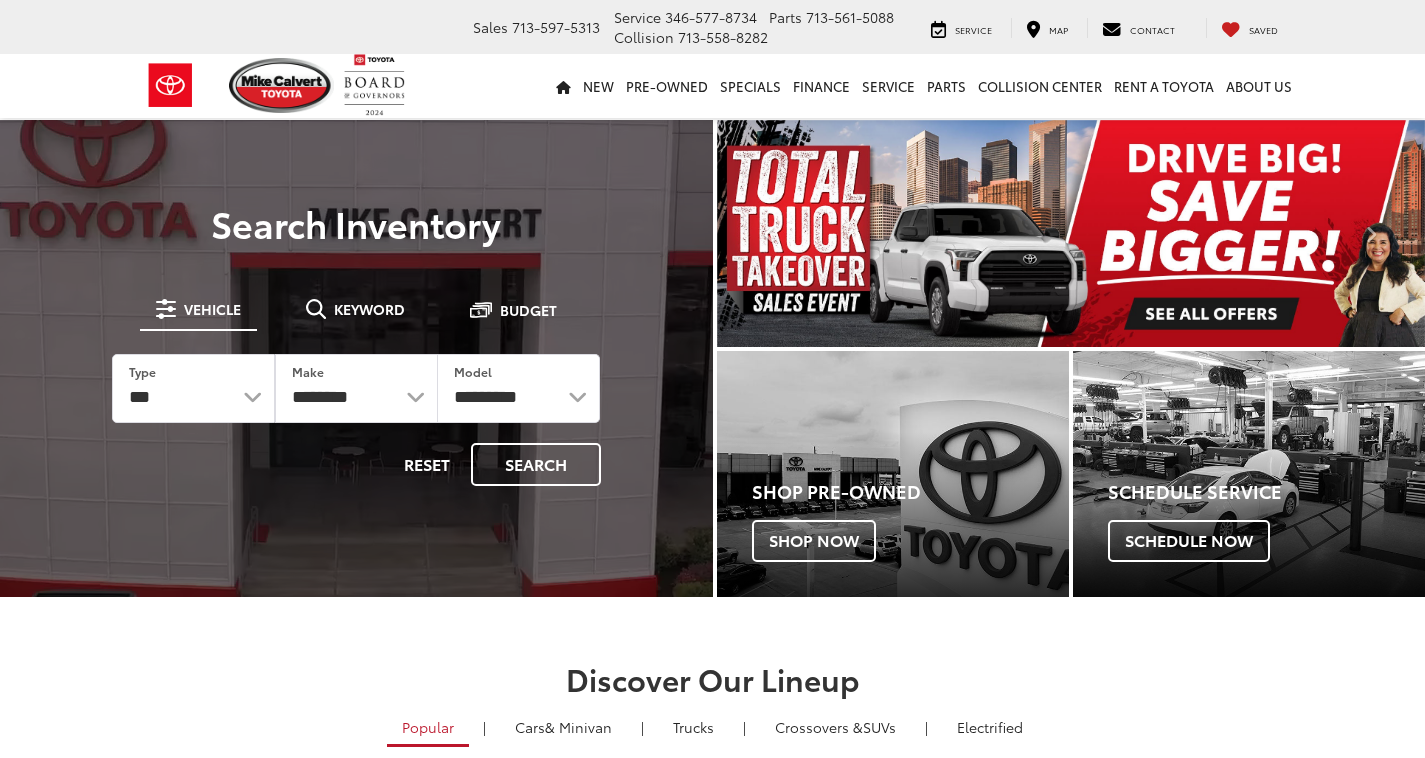 scroll, scrollTop: 0, scrollLeft: 0, axis: both 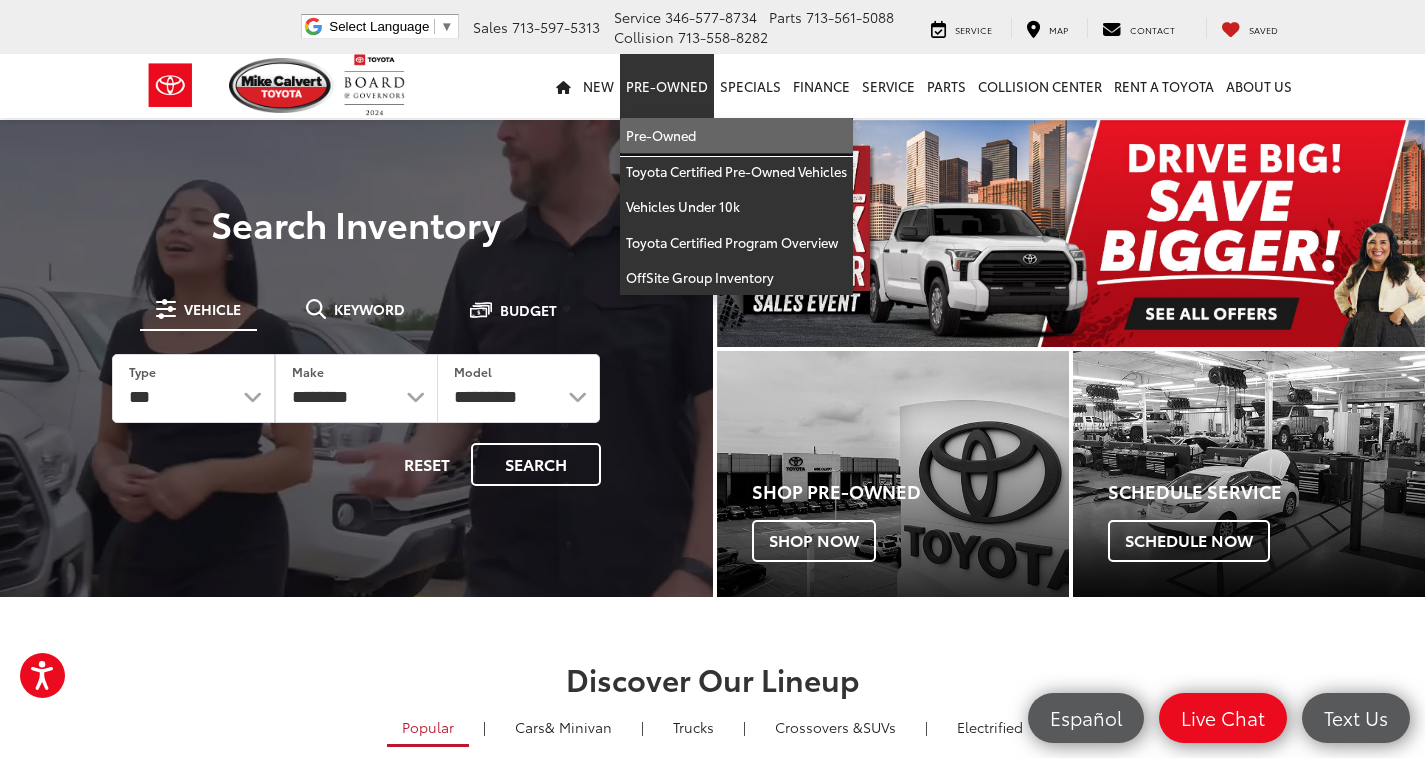 click on "Pre-Owned" at bounding box center [736, 136] 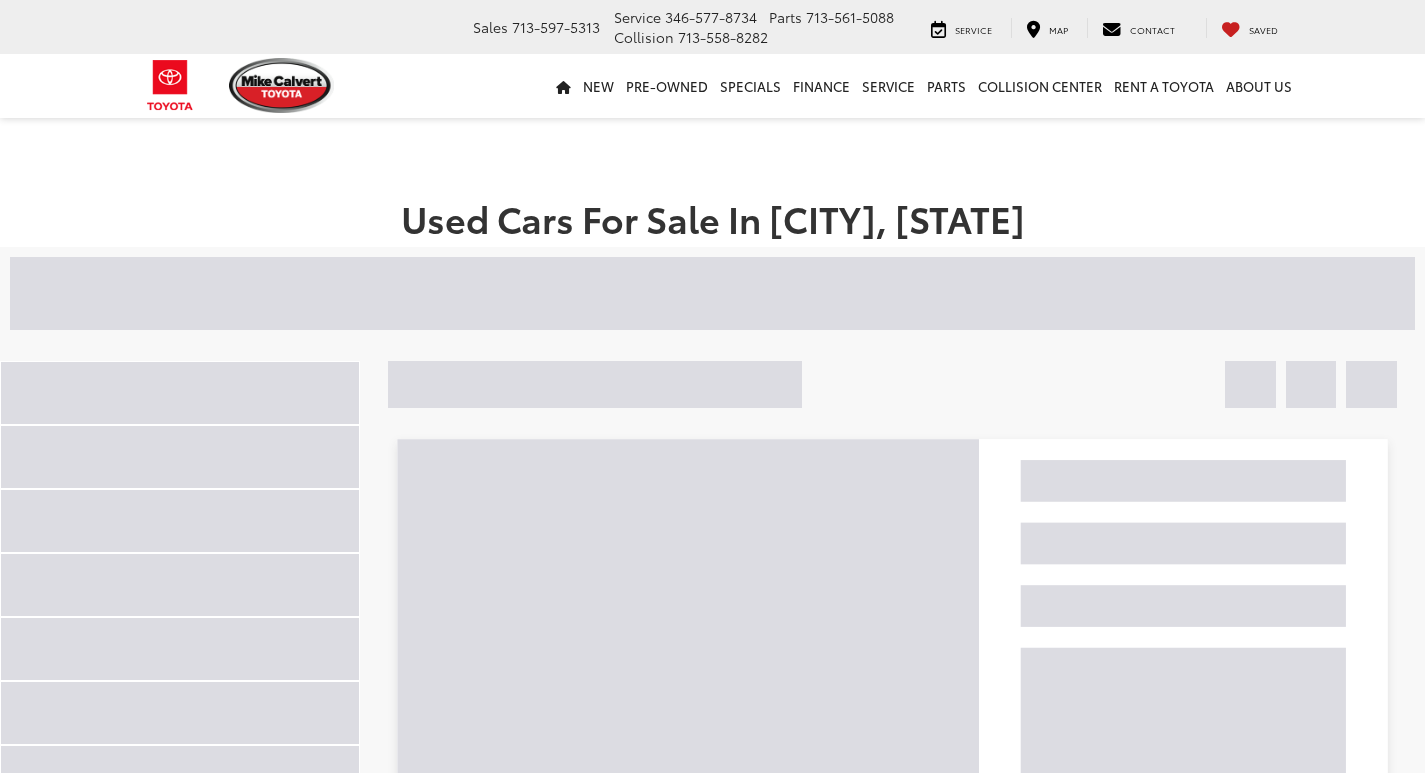 scroll, scrollTop: 0, scrollLeft: 0, axis: both 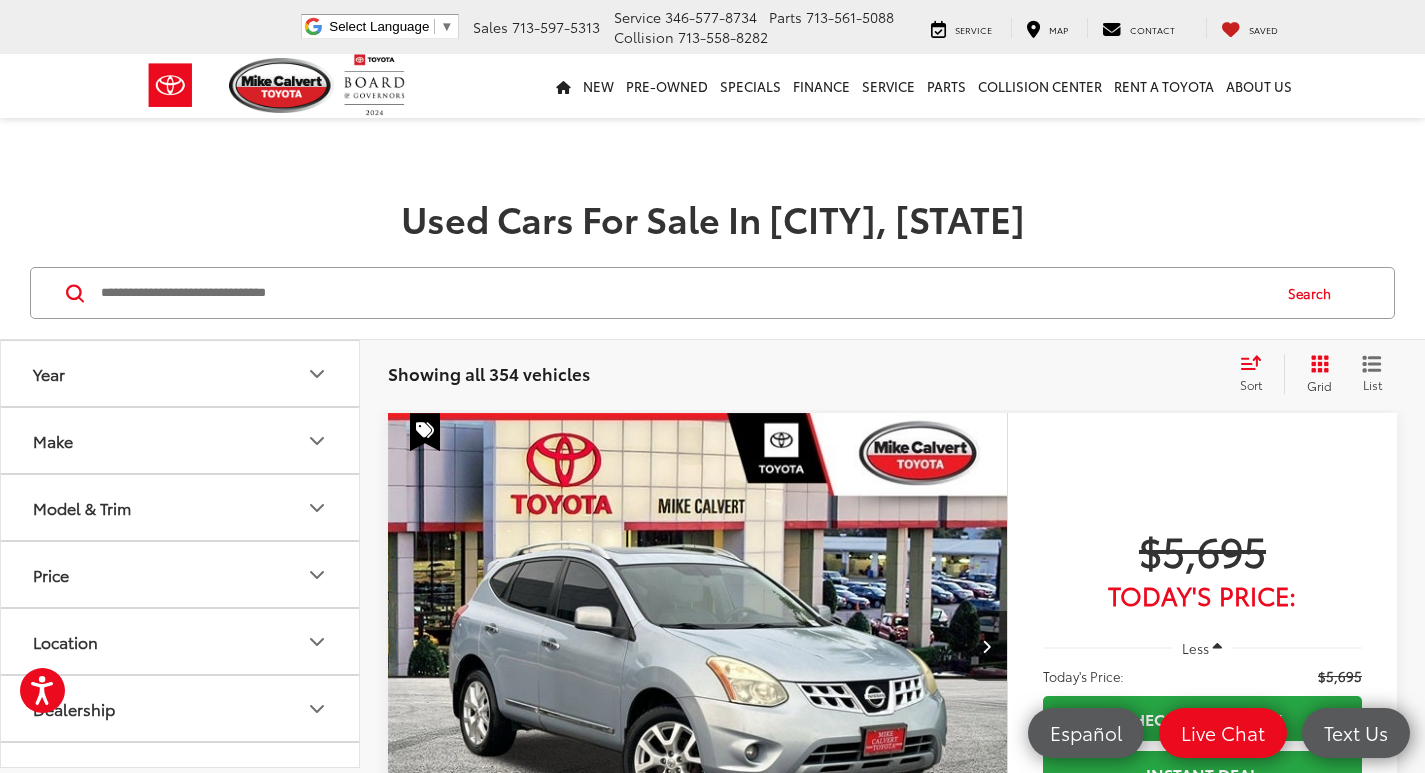 click at bounding box center (684, 293) 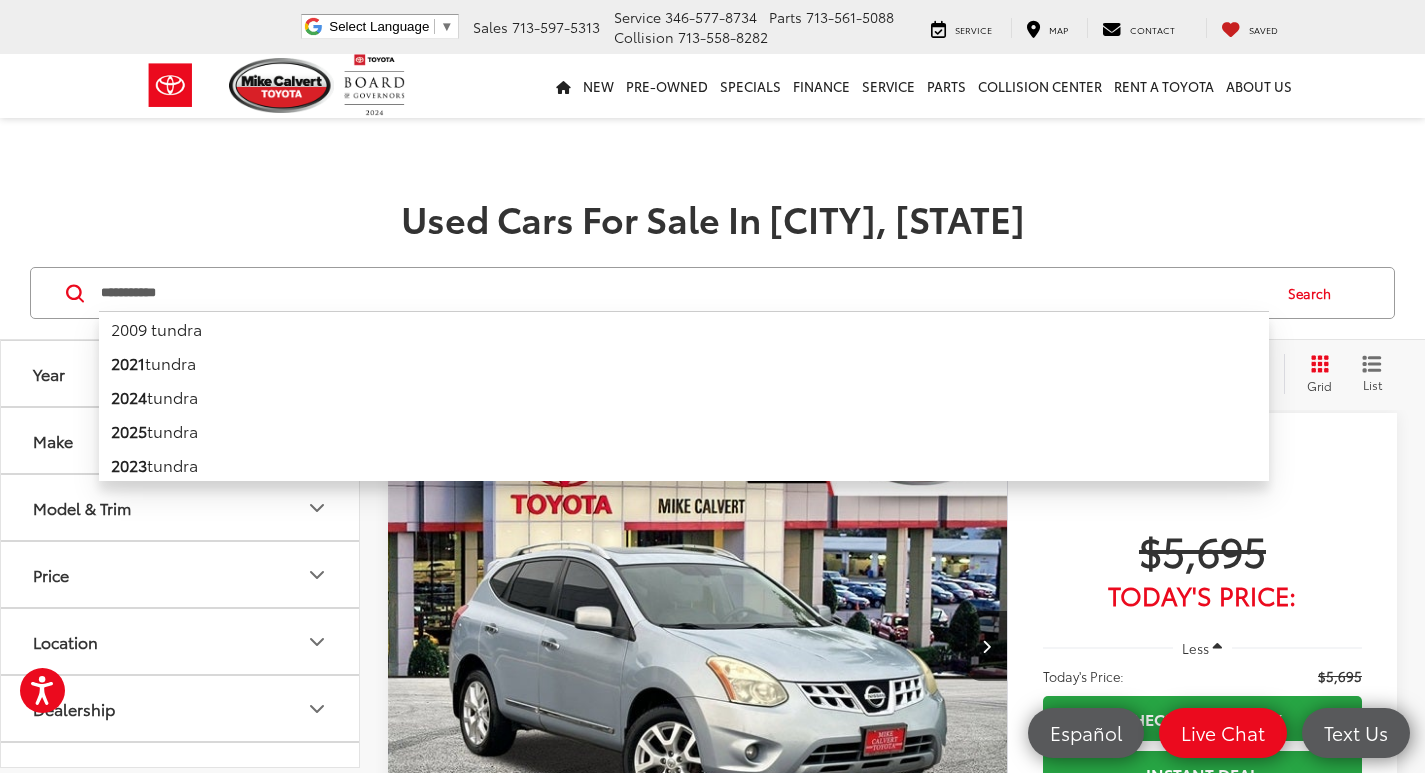 type on "**********" 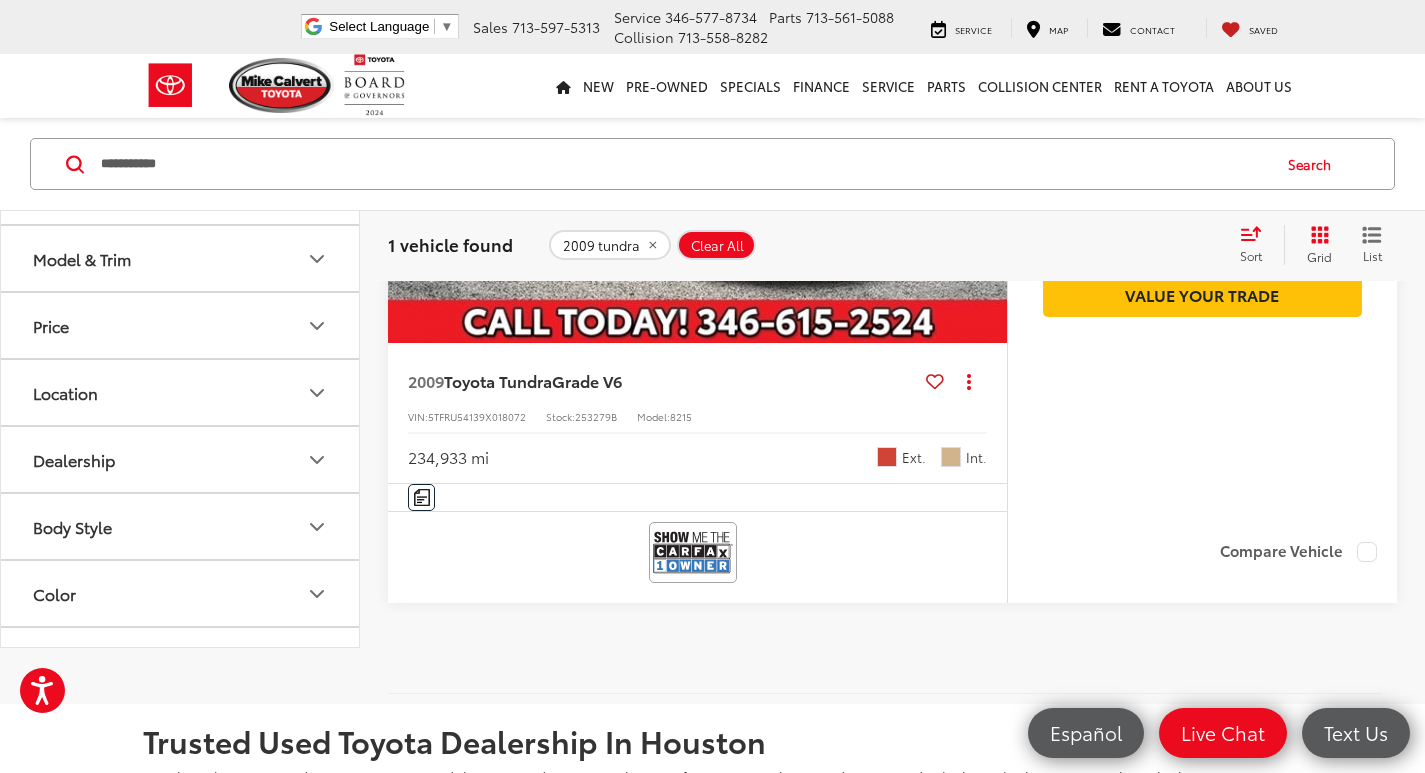 scroll, scrollTop: 500, scrollLeft: 0, axis: vertical 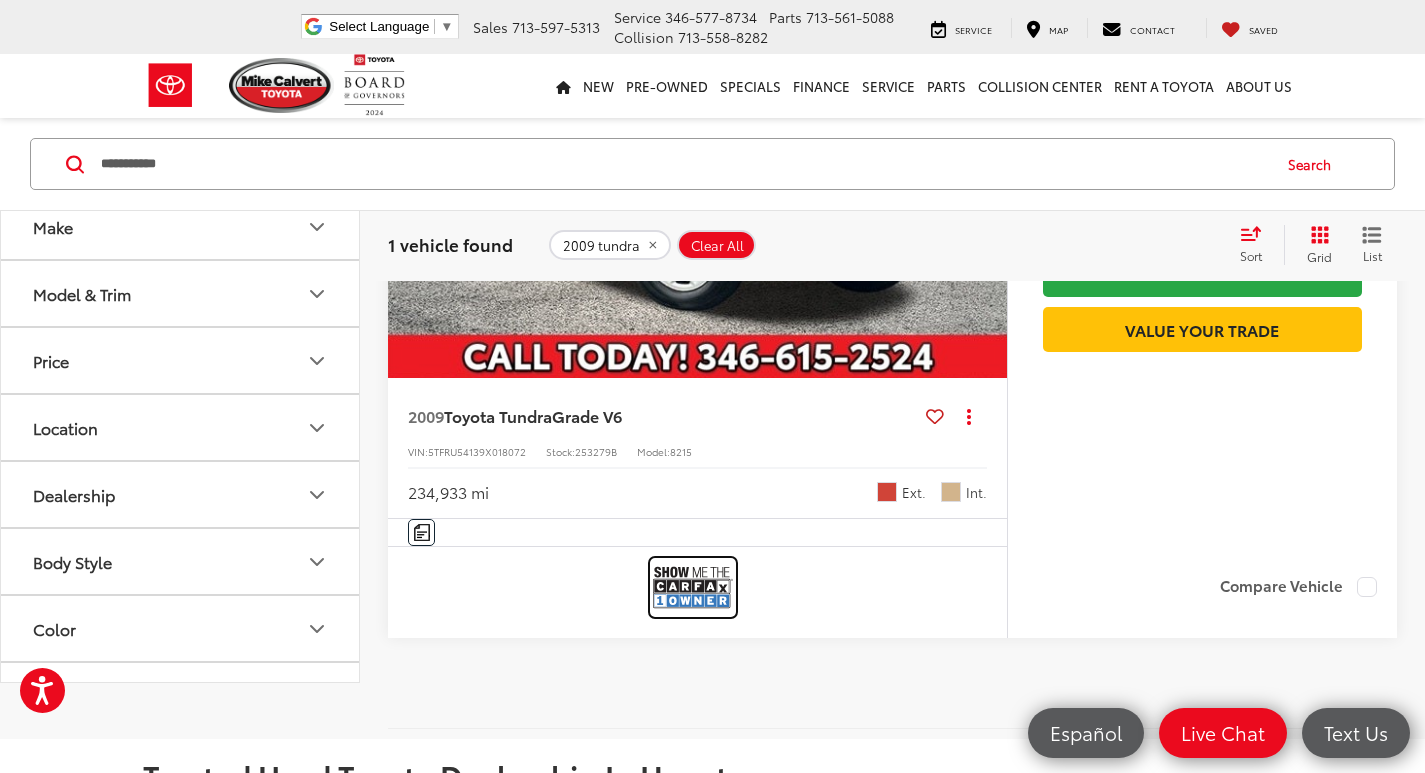 click at bounding box center [693, 587] 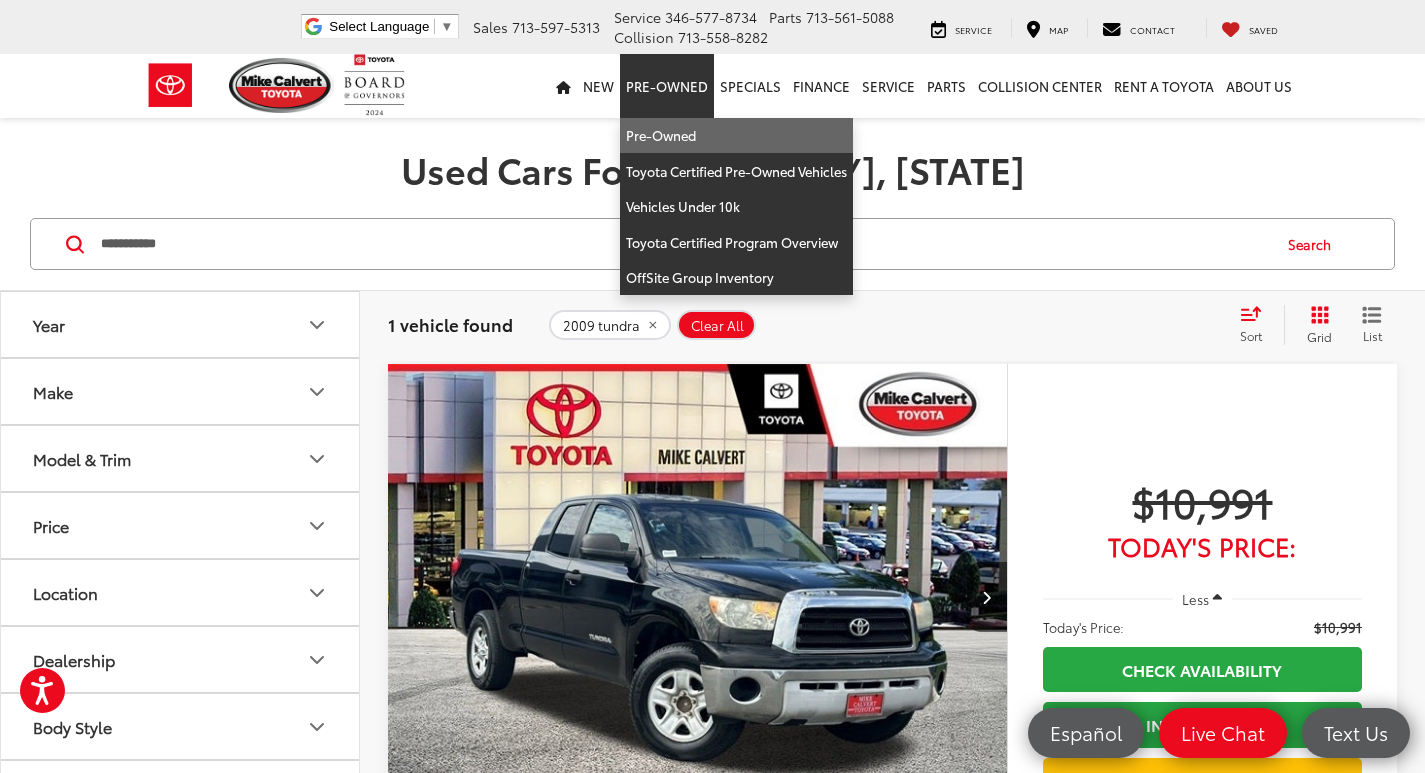 scroll, scrollTop: 0, scrollLeft: 0, axis: both 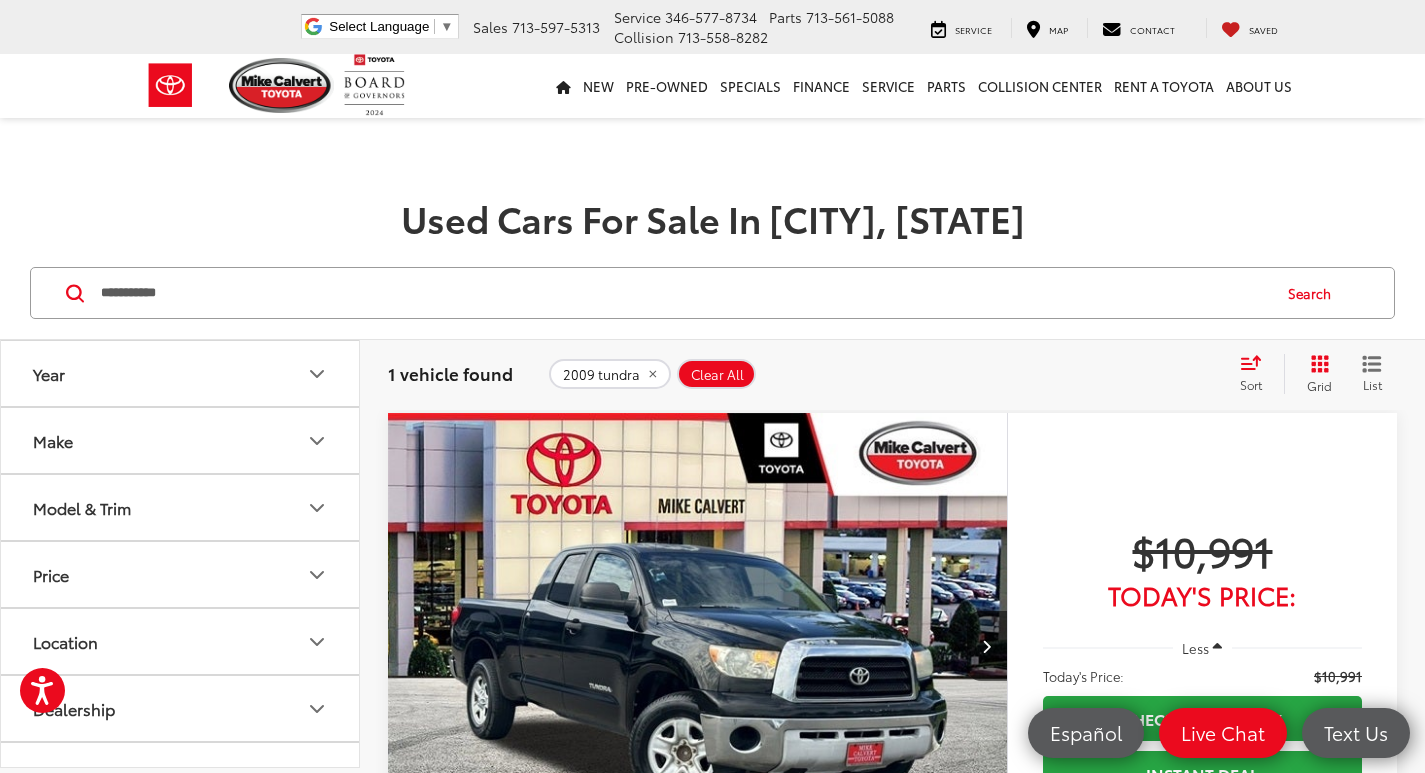 click on "2009 tundra Clear All + 0" at bounding box center (885, 374) 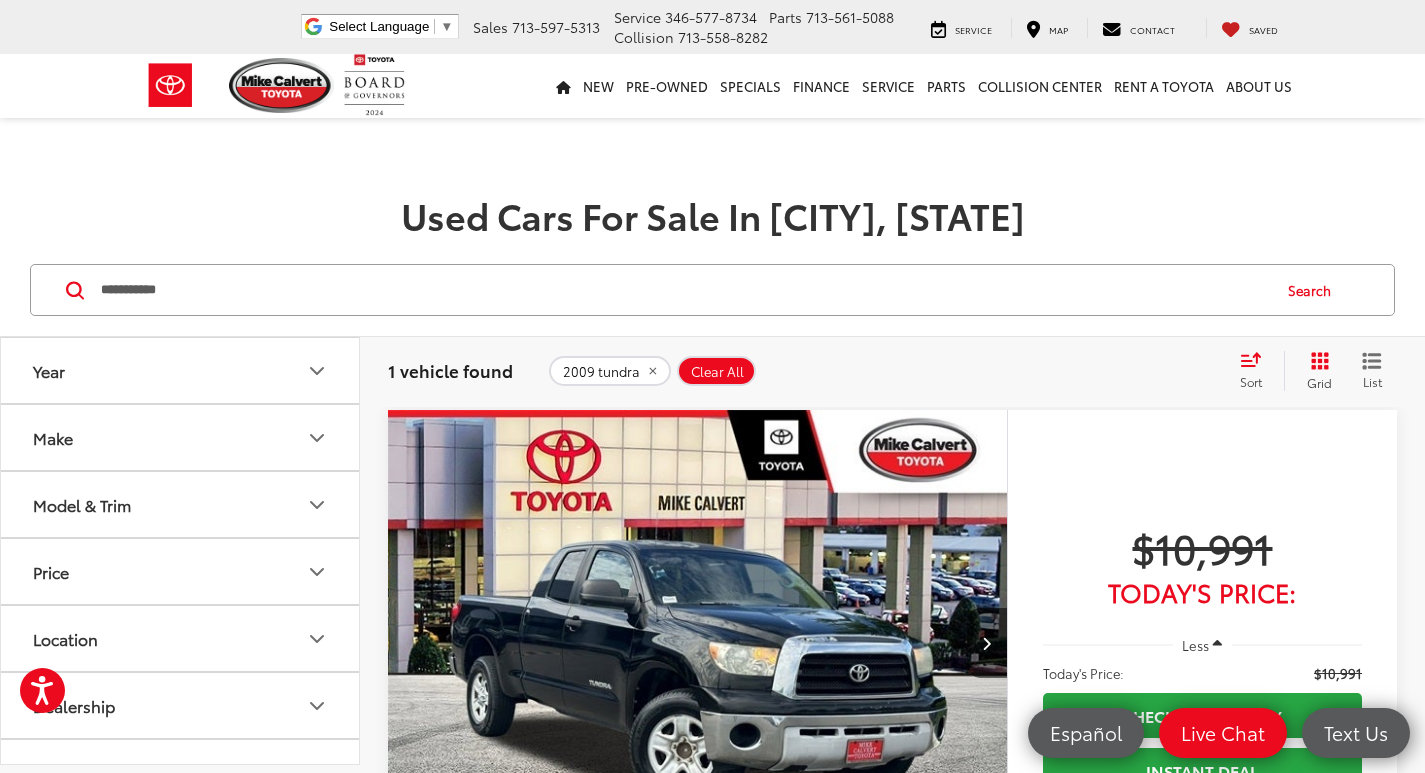 scroll, scrollTop: 0, scrollLeft: 0, axis: both 